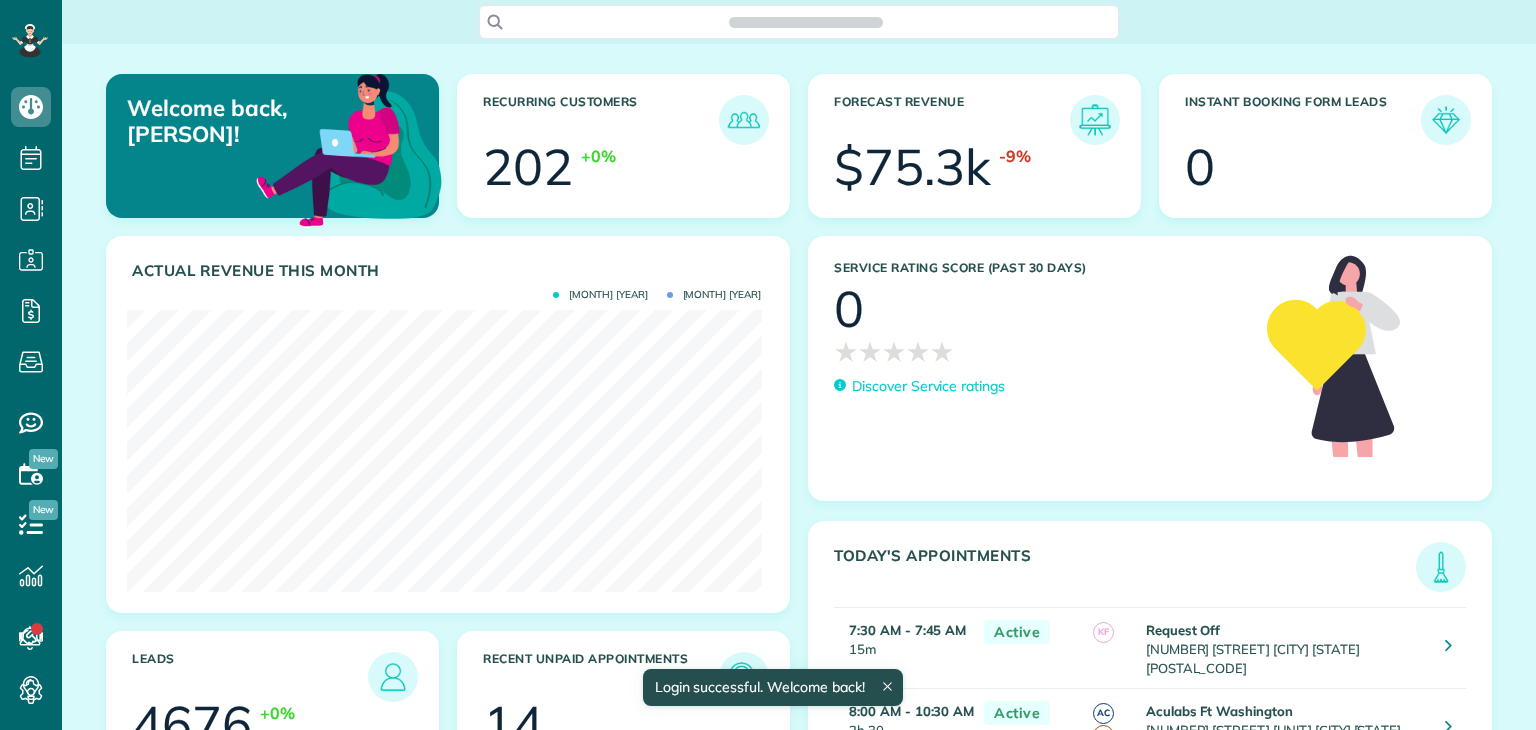 scroll, scrollTop: 0, scrollLeft: 0, axis: both 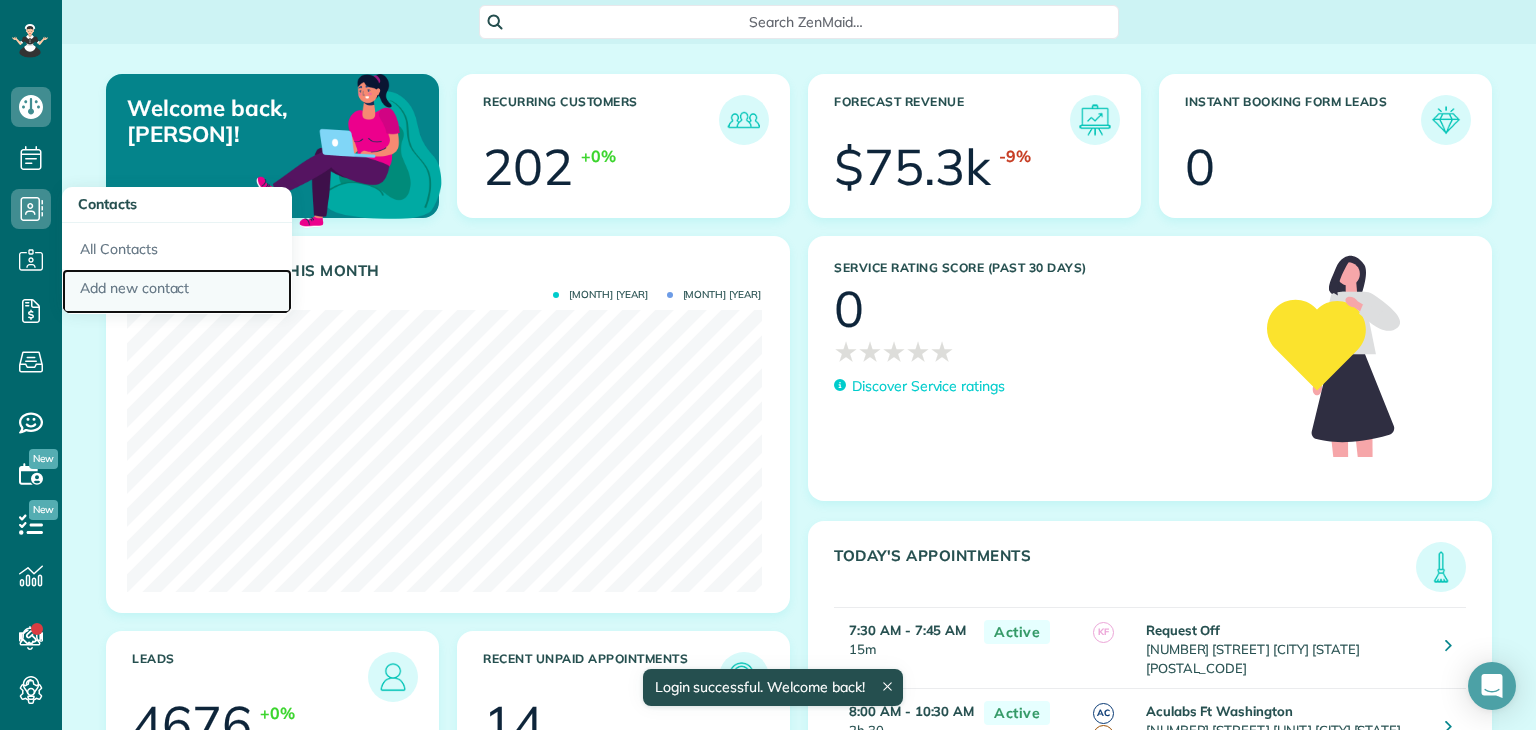 click on "Add new contact" at bounding box center (177, 292) 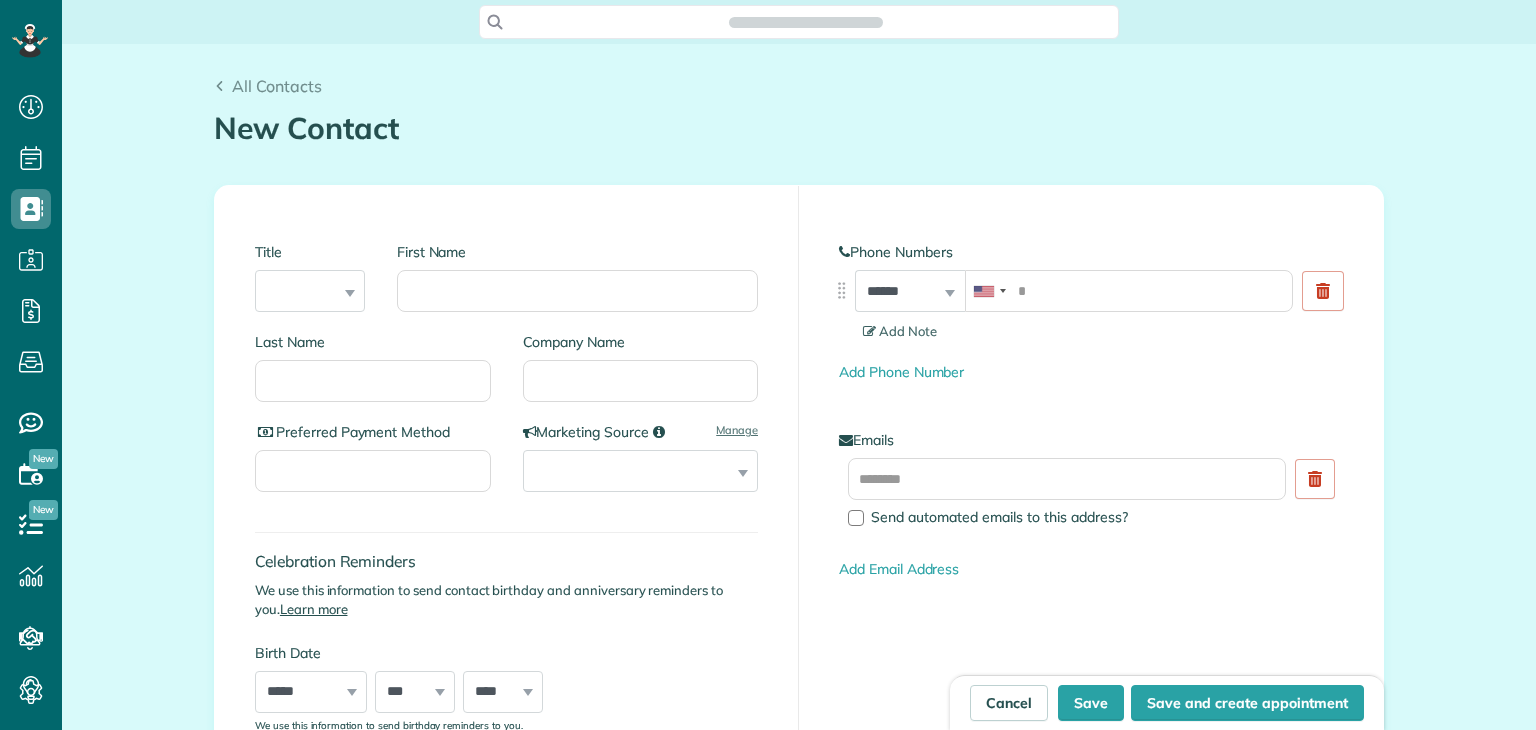 scroll, scrollTop: 0, scrollLeft: 0, axis: both 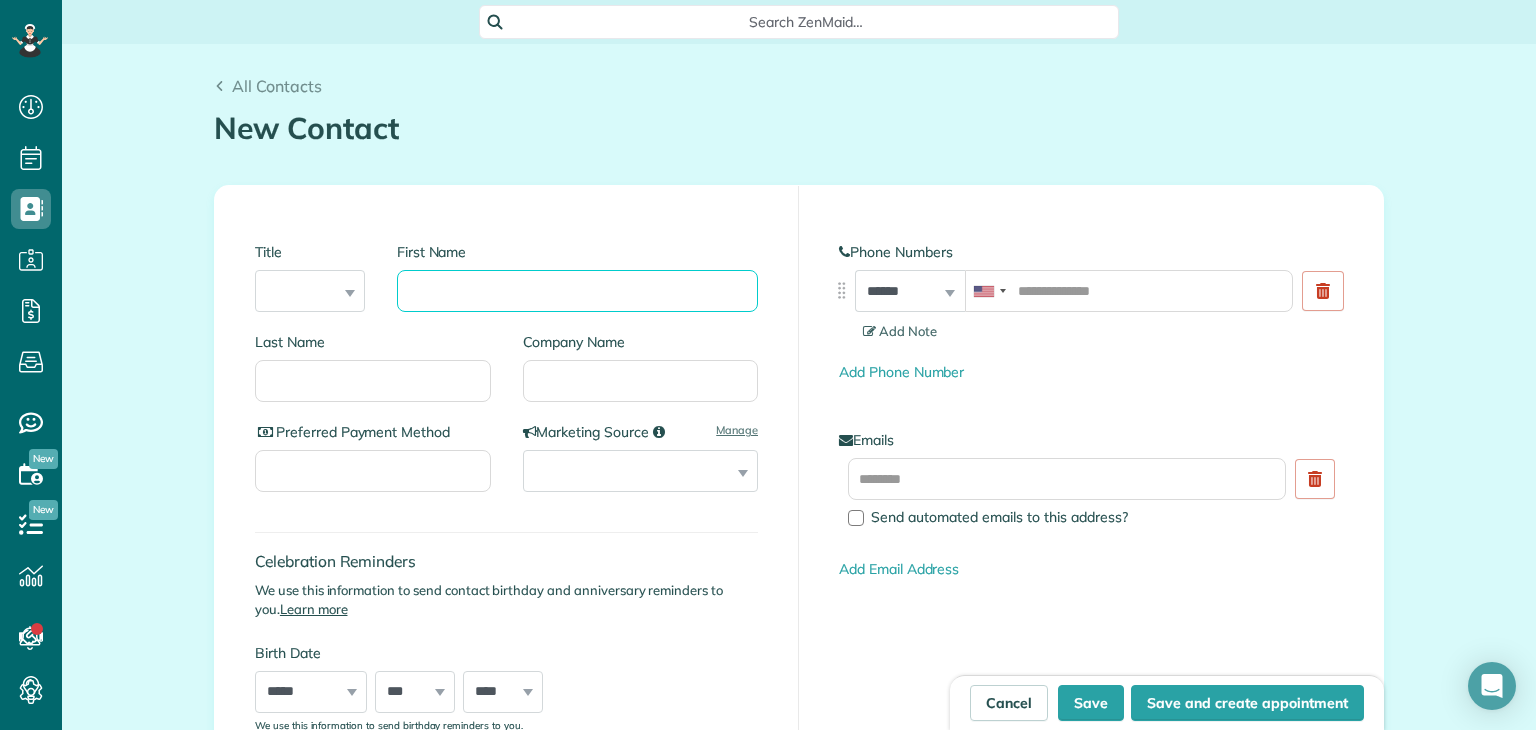 click on "First Name" at bounding box center (577, 291) 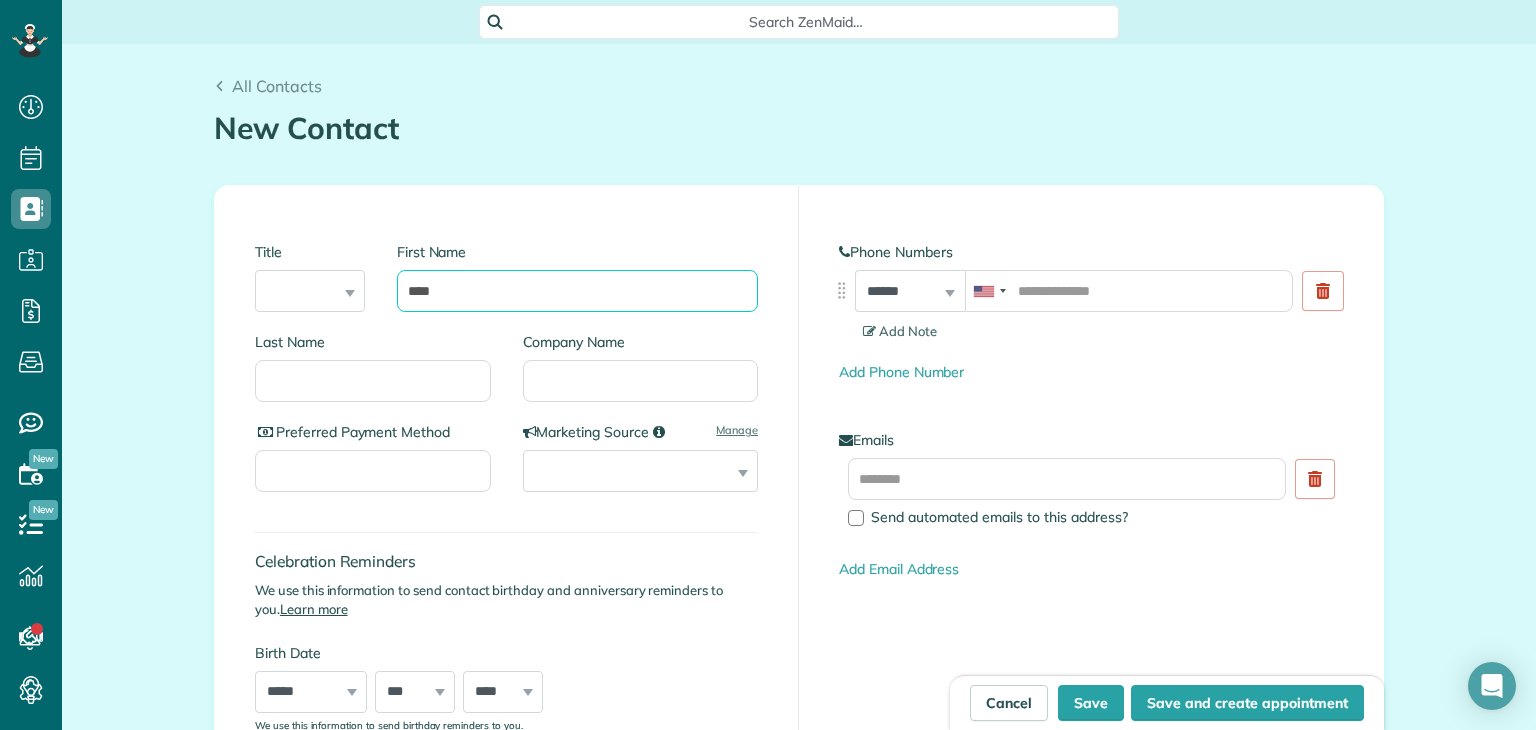 type on "****" 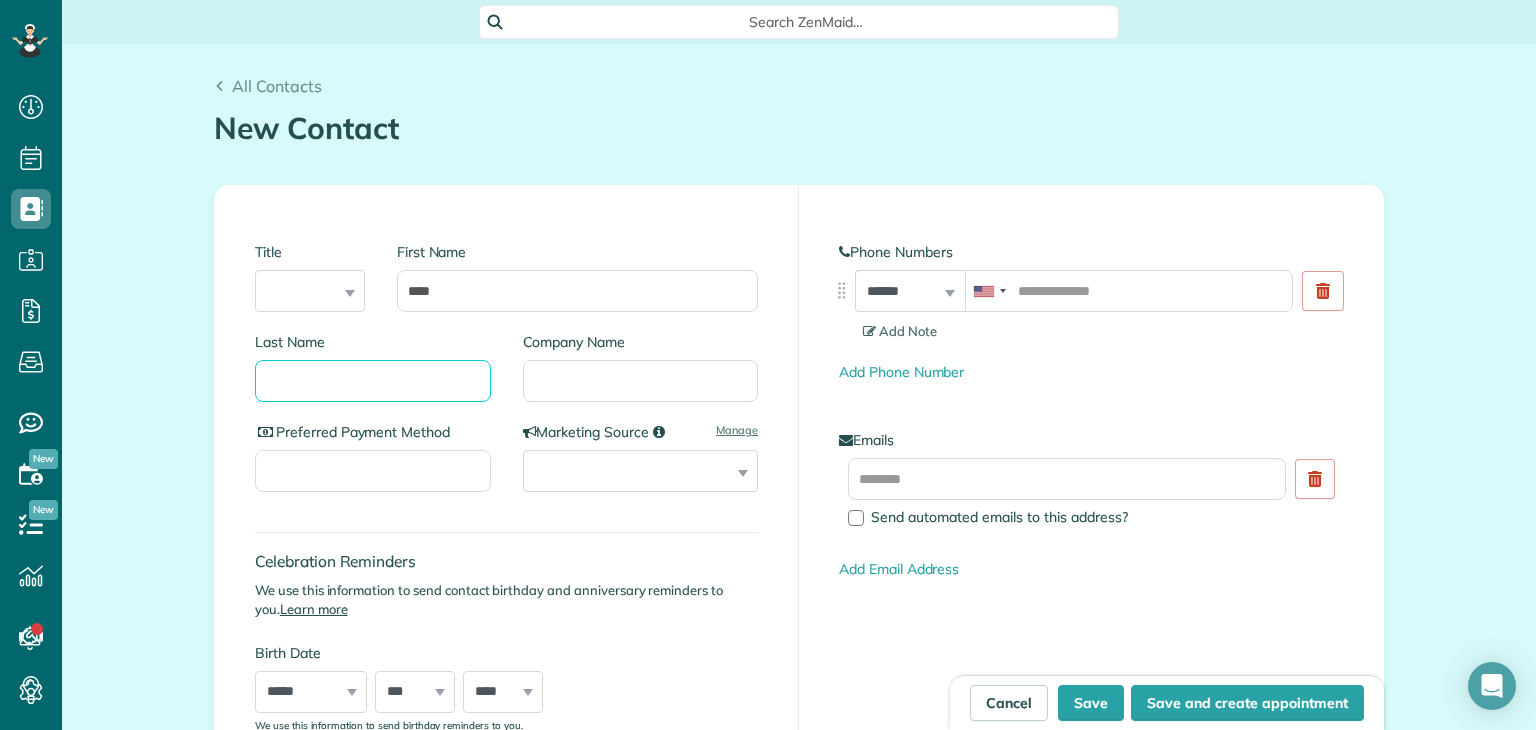 click on "Last Name" at bounding box center [373, 381] 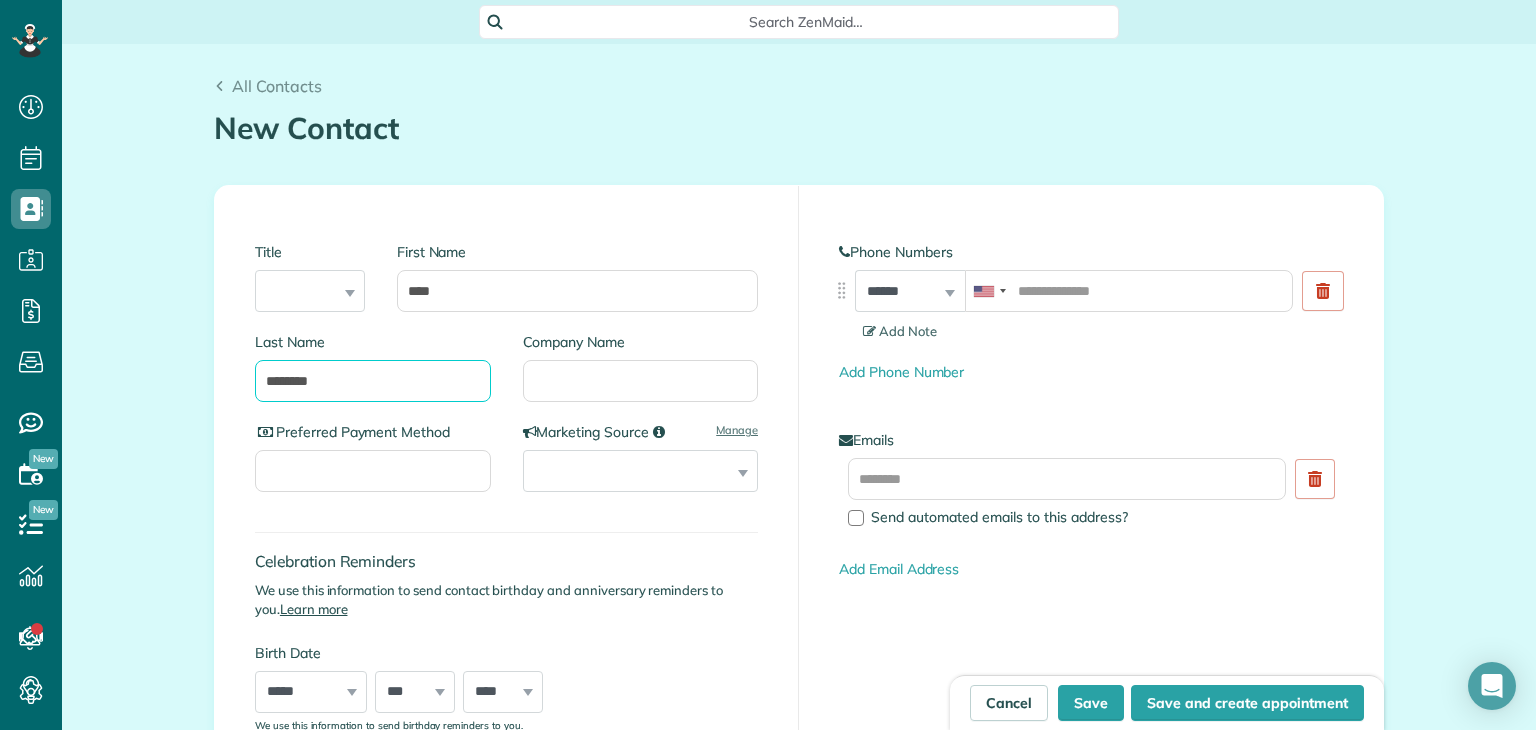 type on "********" 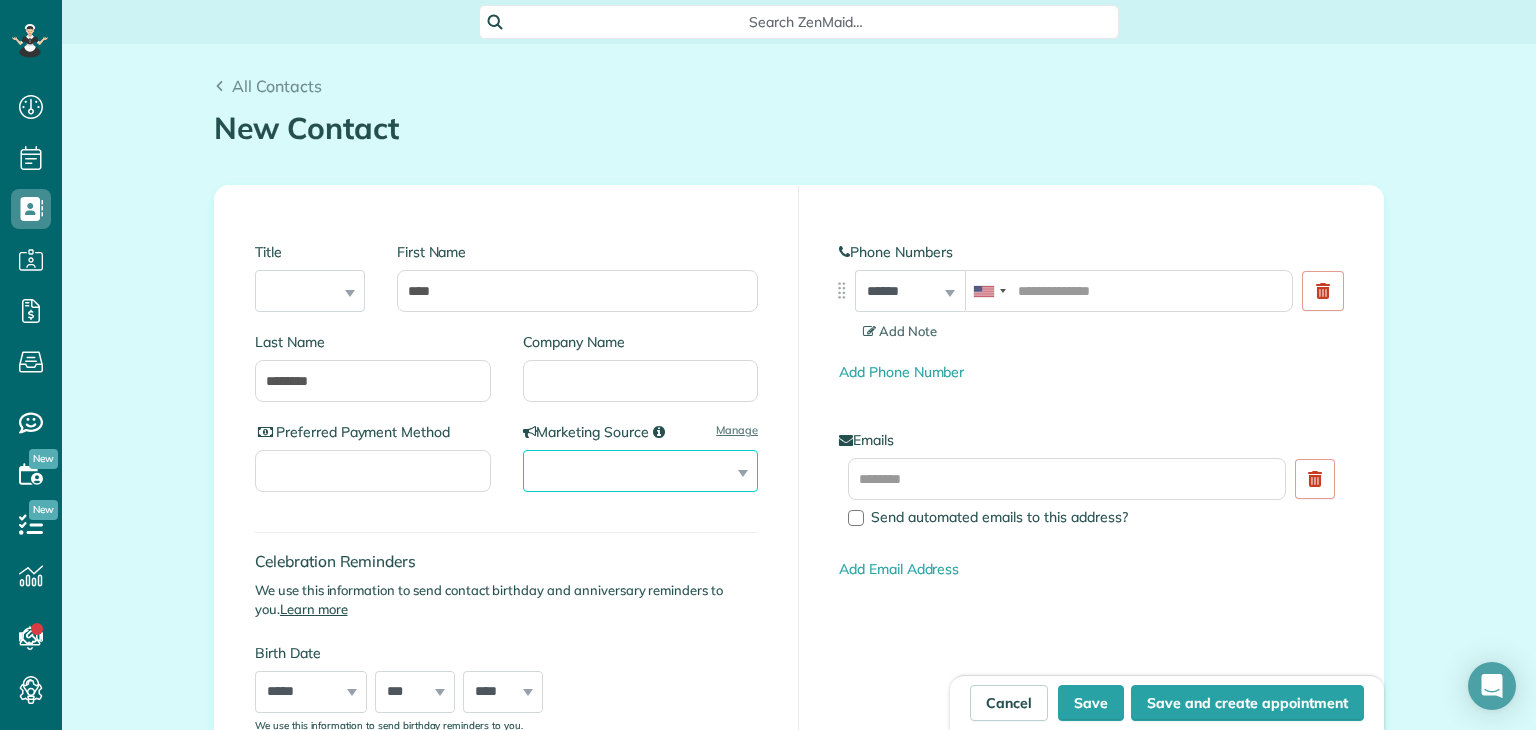 click on "**********" at bounding box center (641, 471) 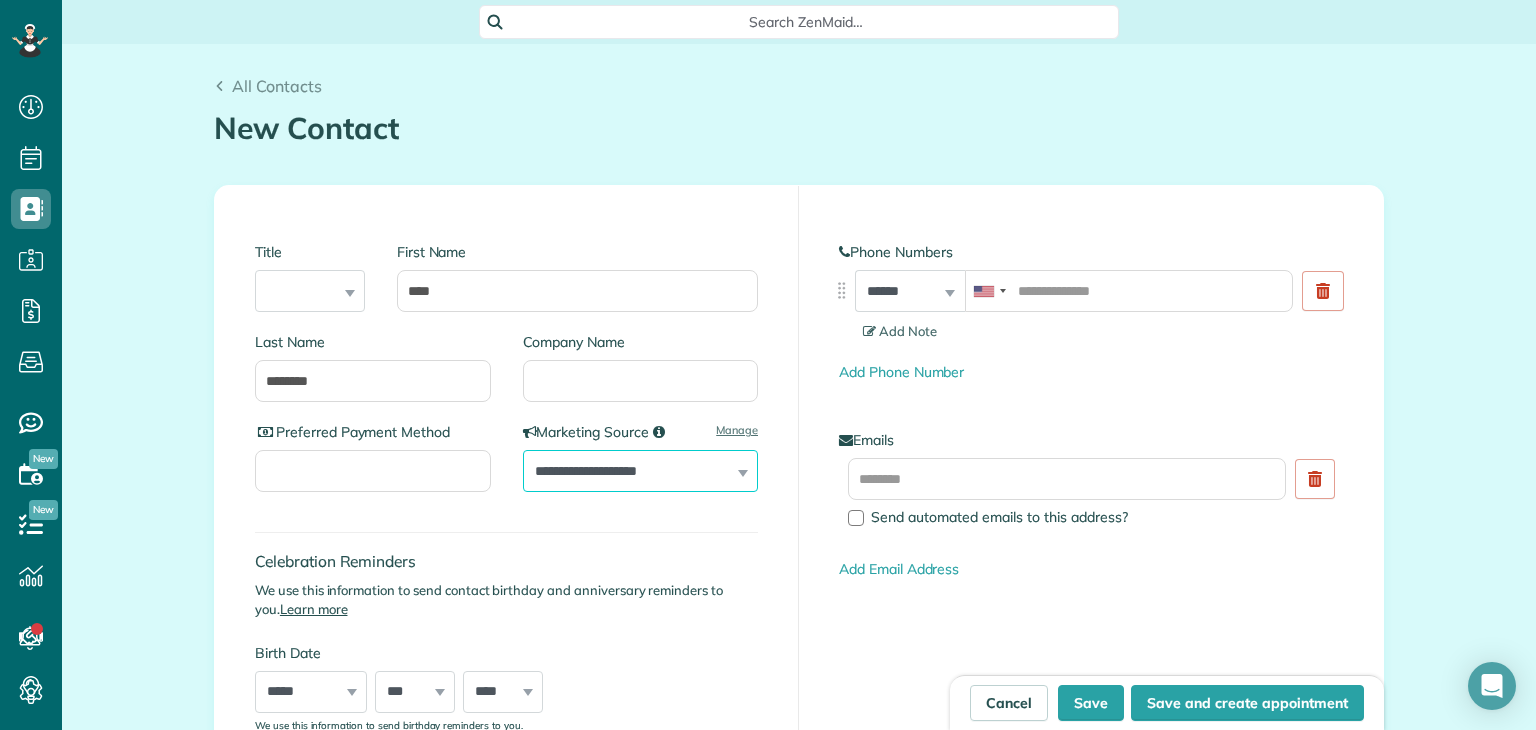 click on "**********" at bounding box center (641, 471) 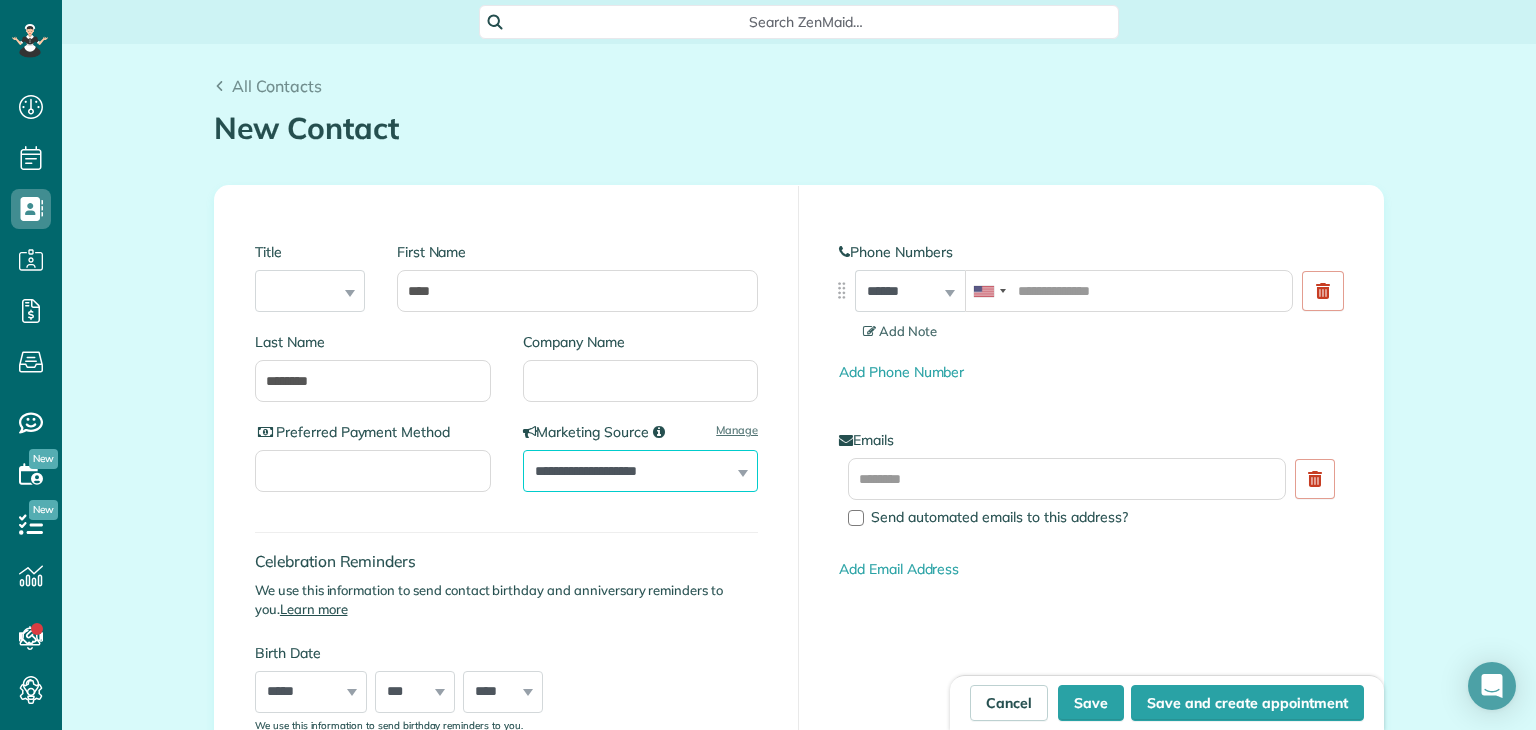 select on "******" 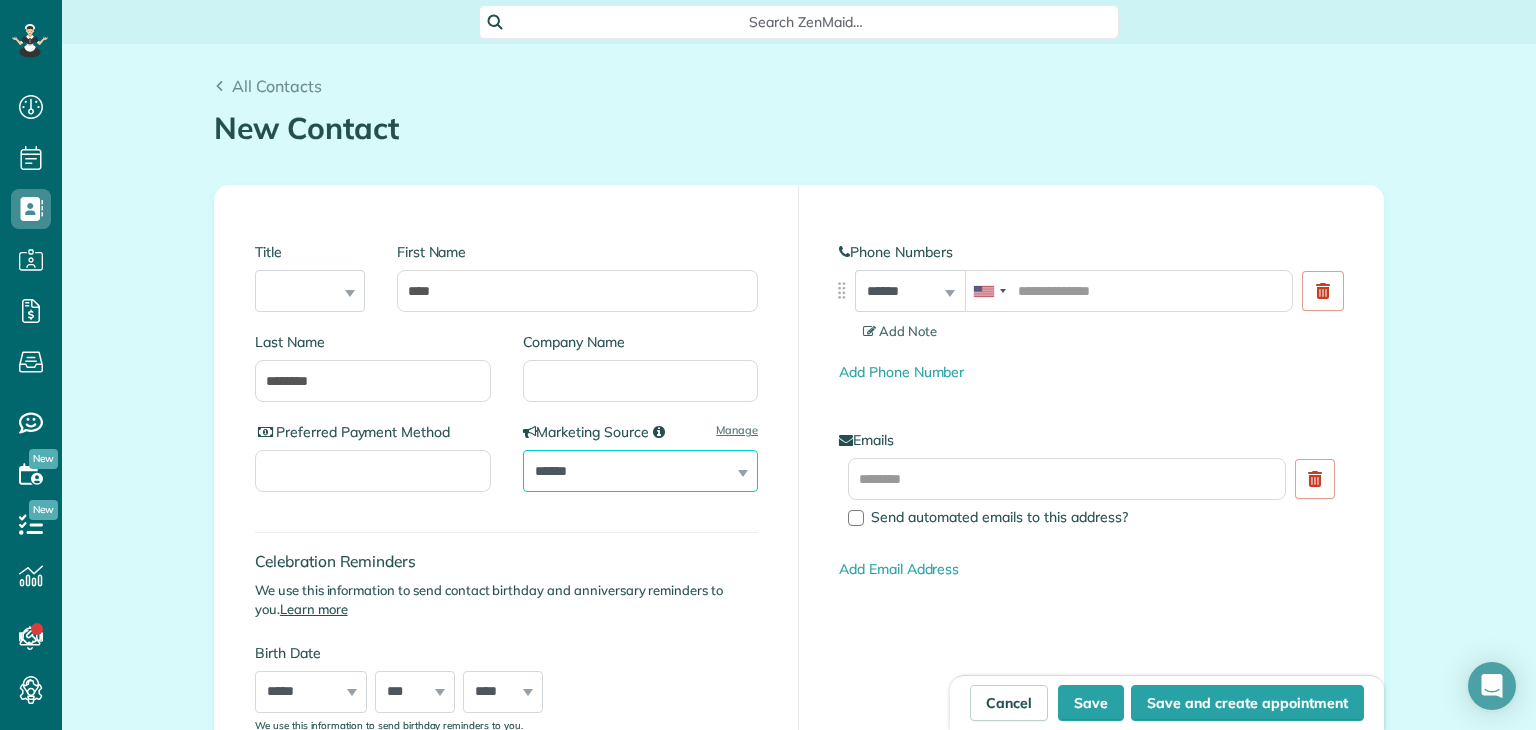 click on "**********" at bounding box center (641, 471) 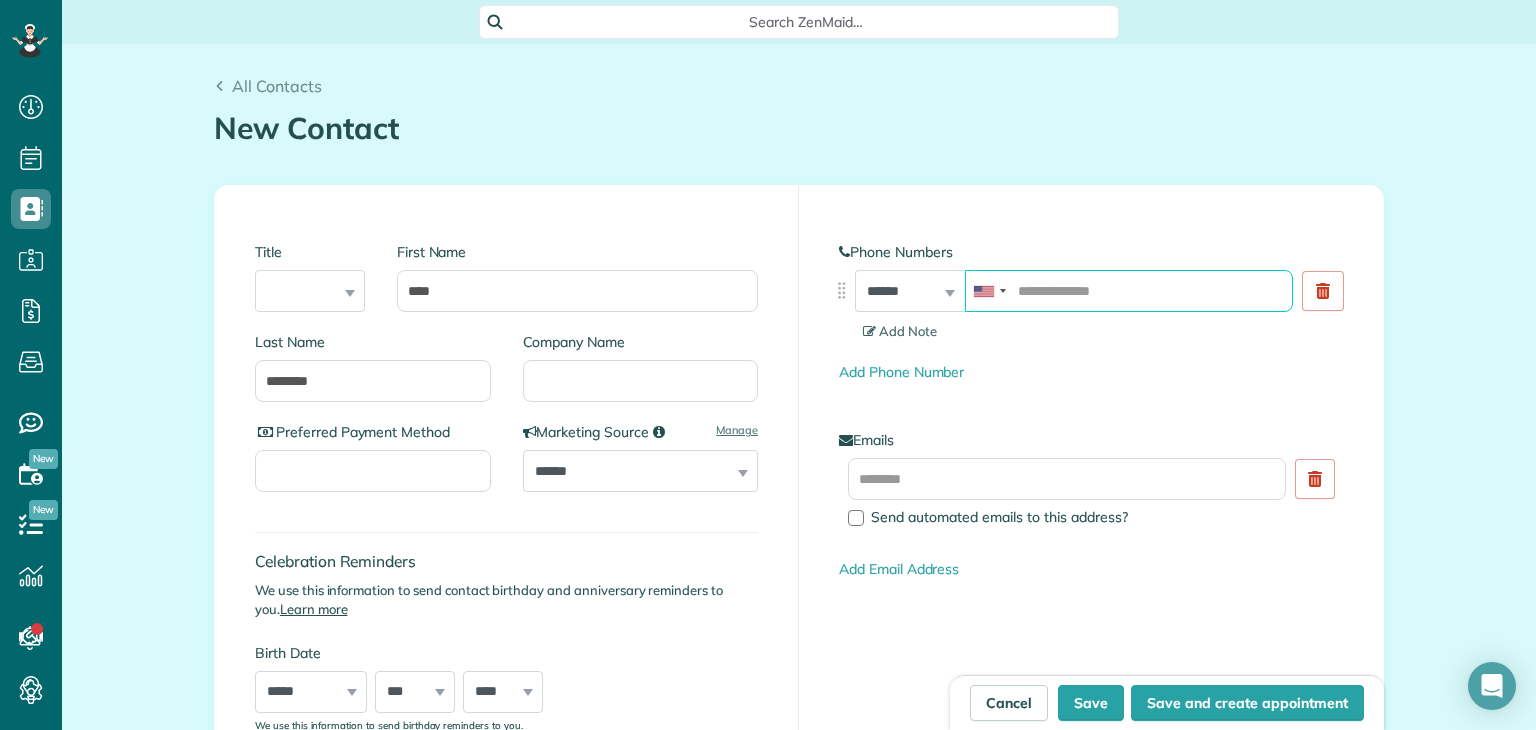 click at bounding box center [1129, 291] 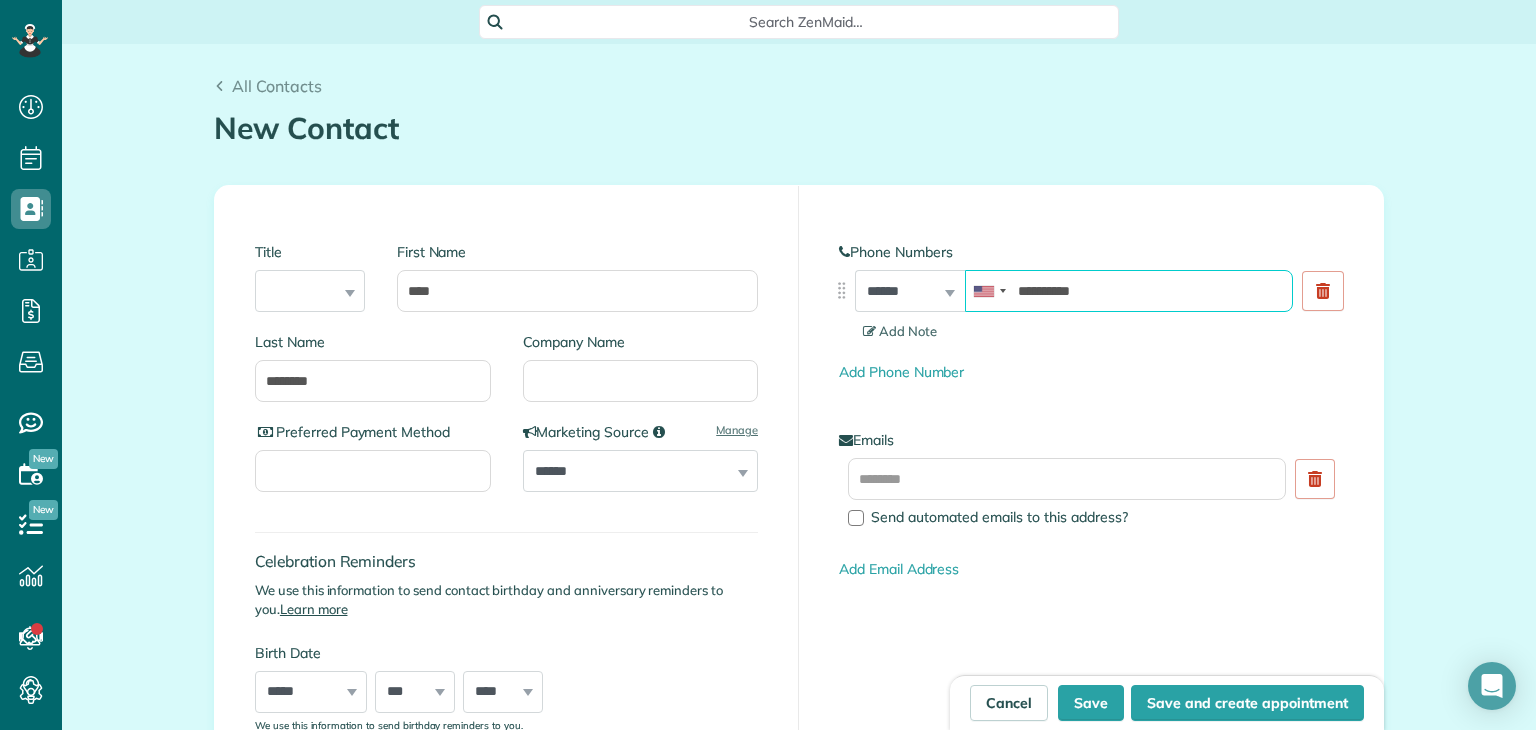 type on "**********" 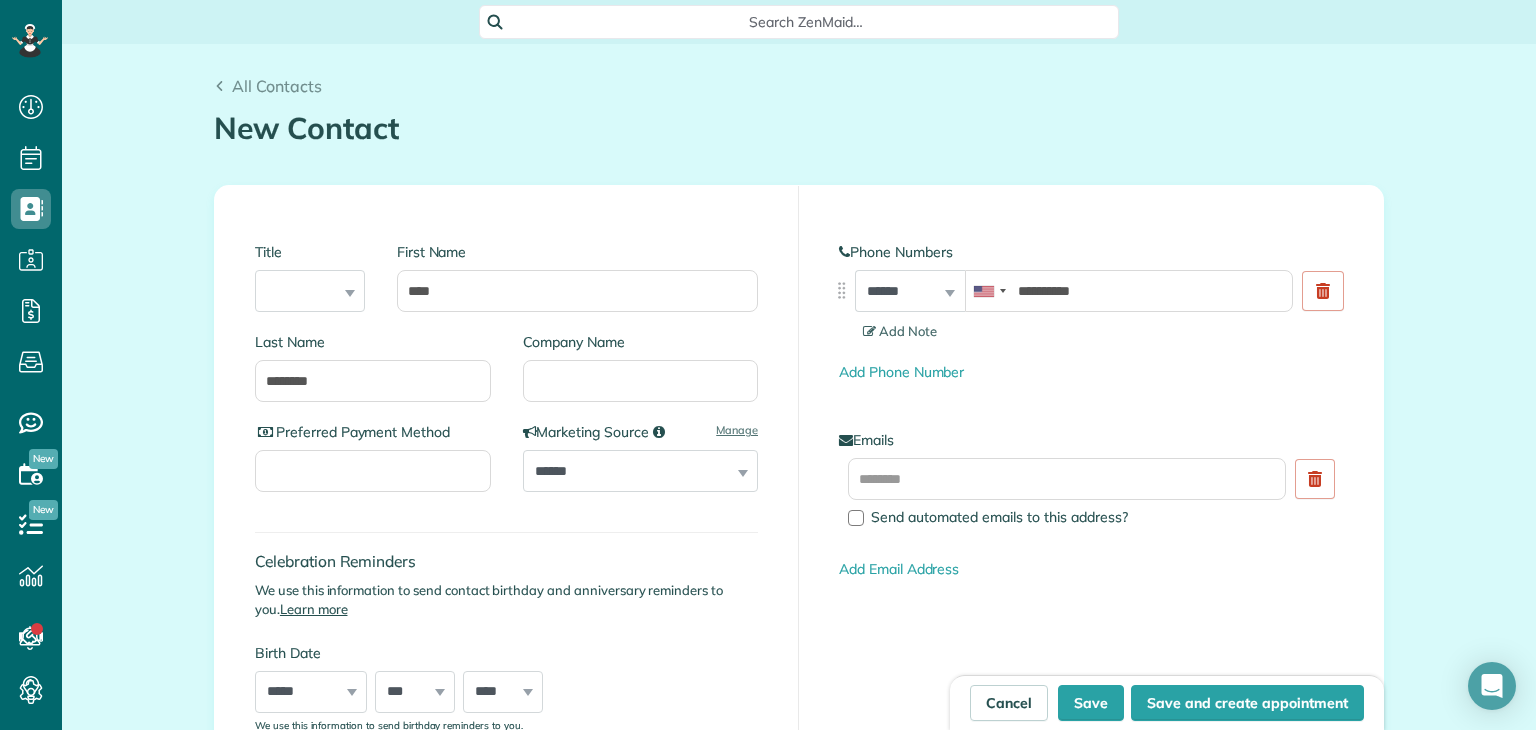 click on "Add Phone Number" at bounding box center (1091, 372) 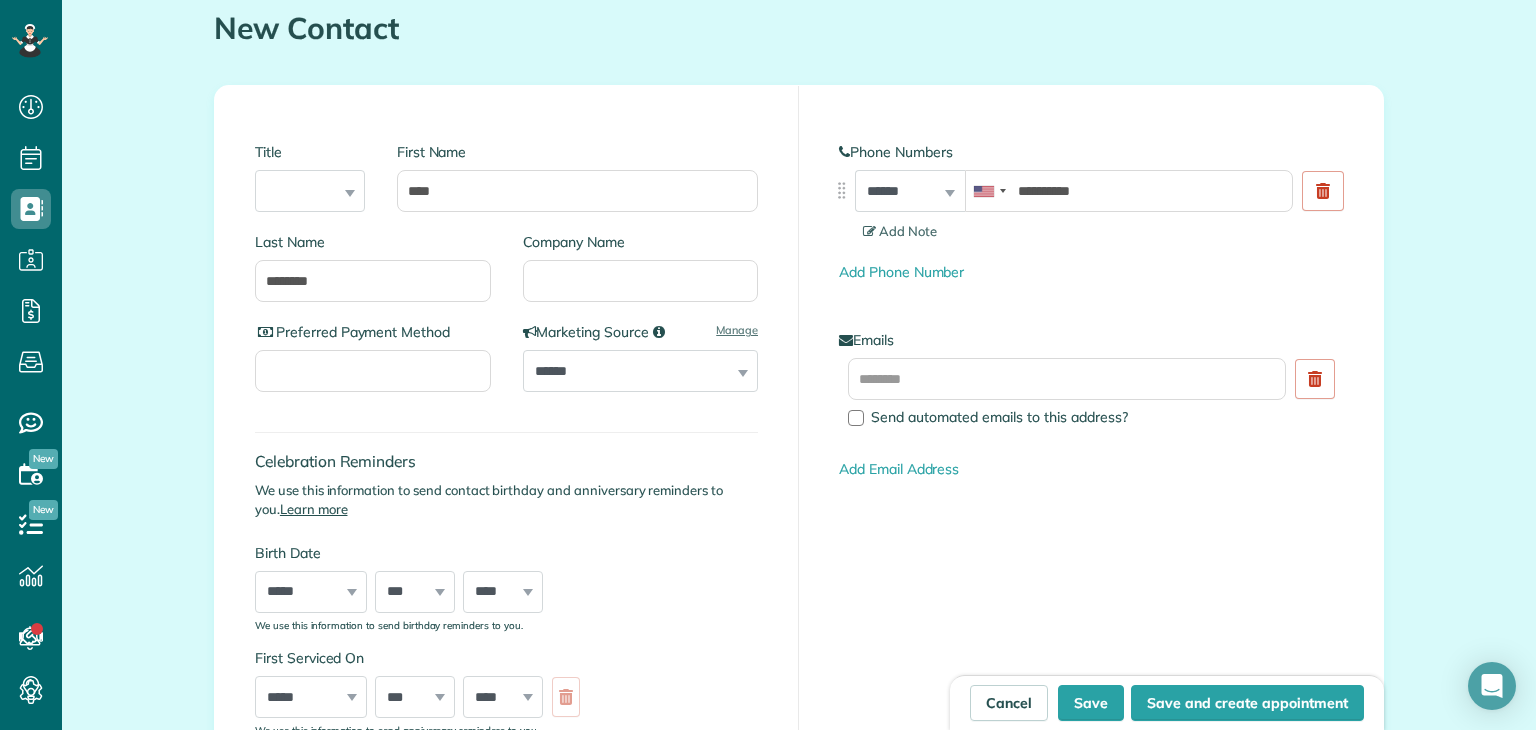 scroll, scrollTop: 100, scrollLeft: 0, axis: vertical 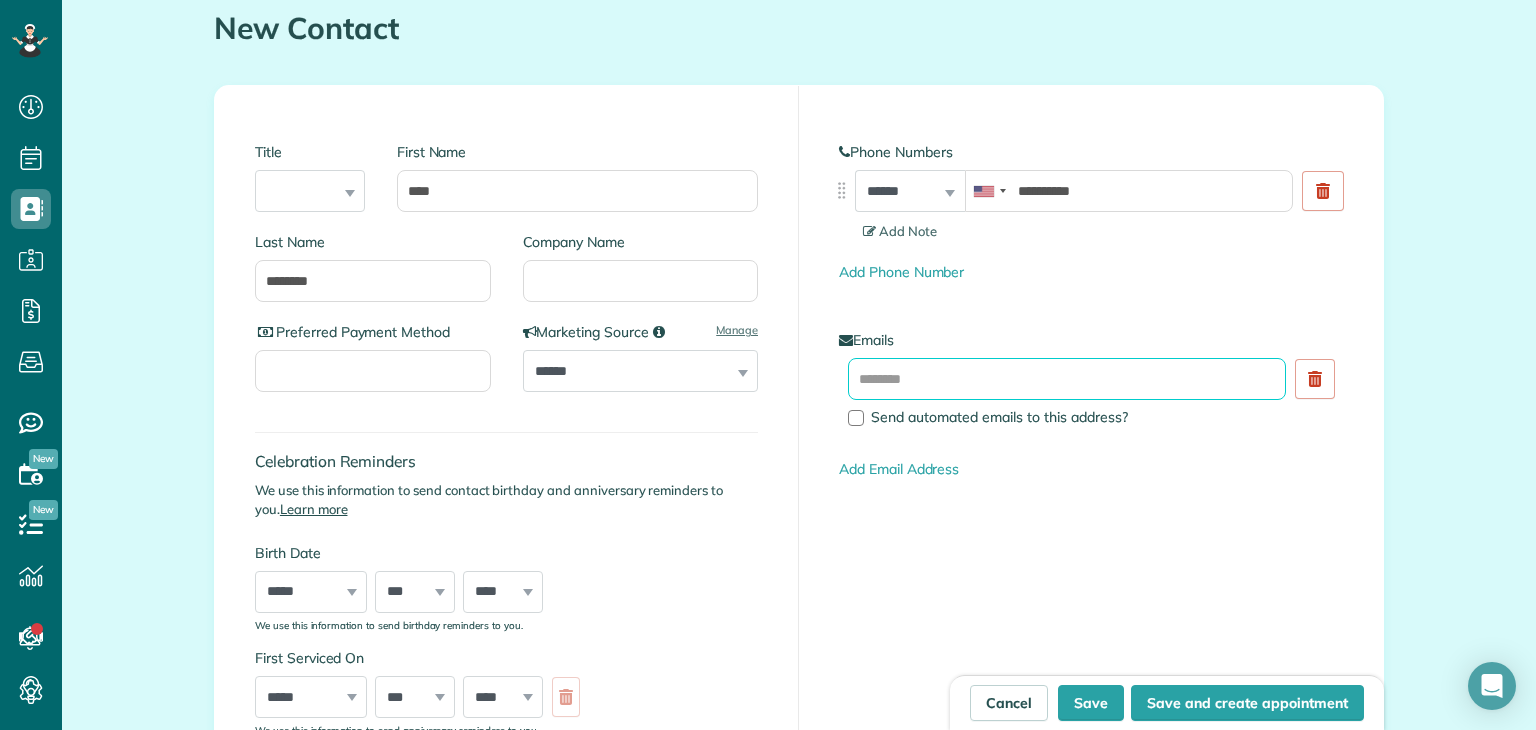 click at bounding box center [1067, 379] 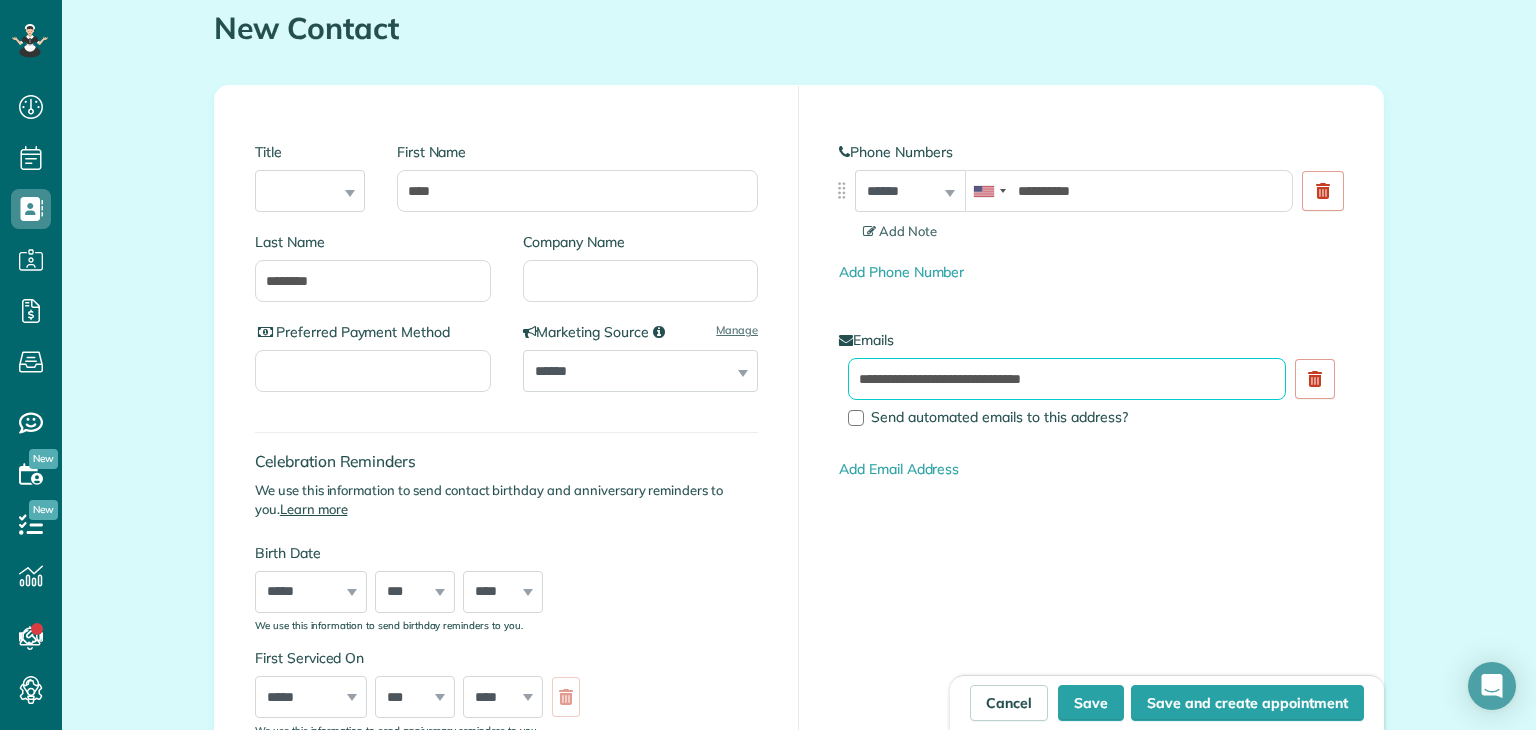 type on "**********" 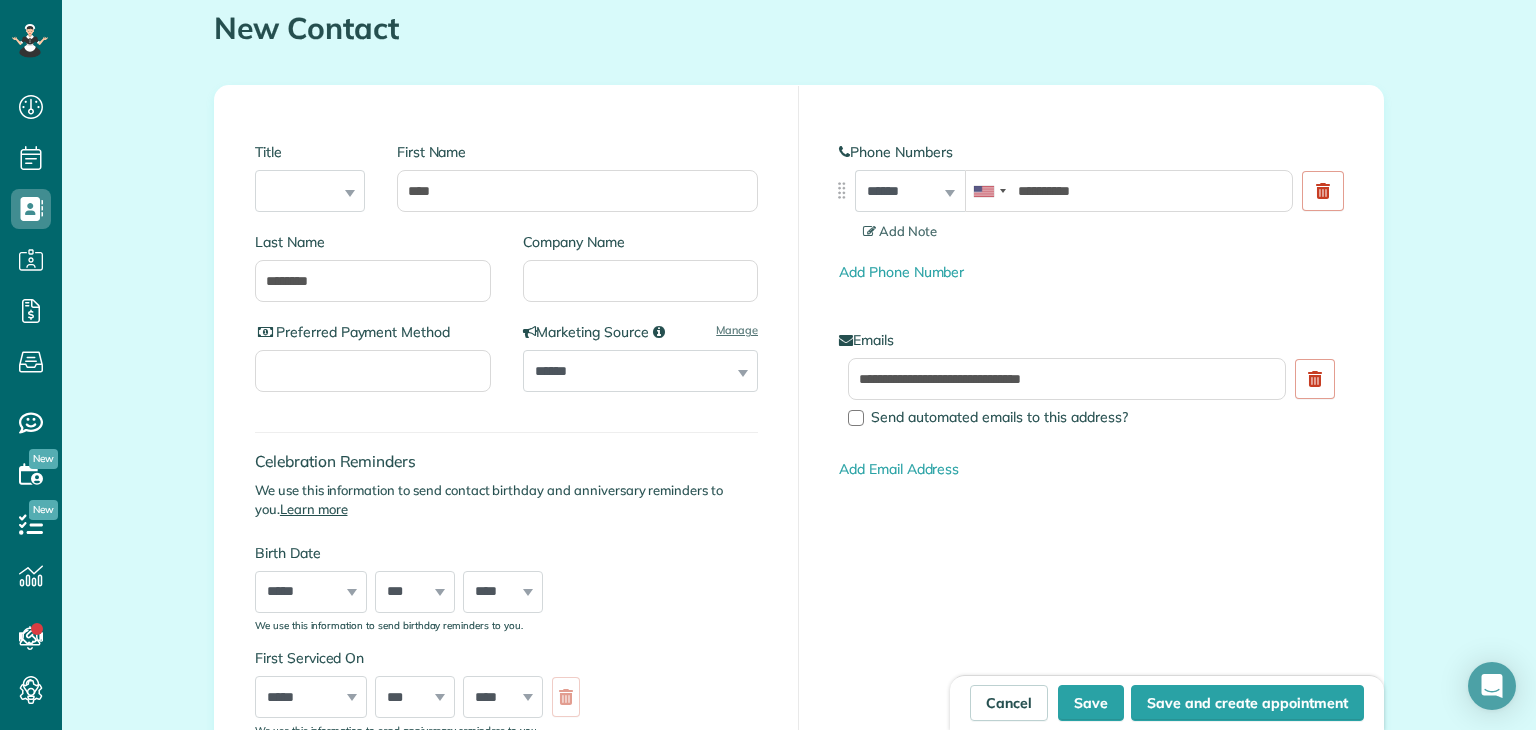 click on "**********" at bounding box center (1091, 431) 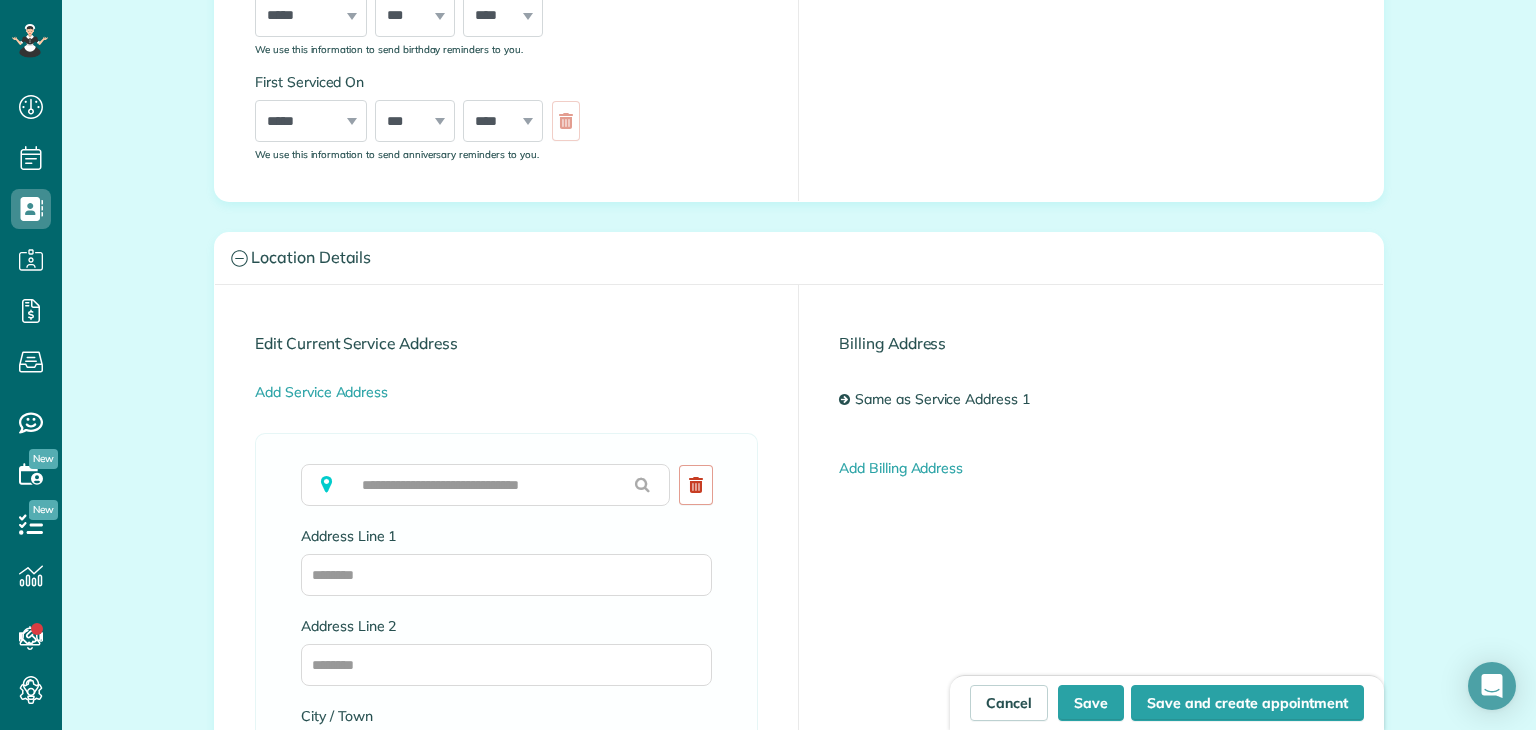 scroll, scrollTop: 679, scrollLeft: 0, axis: vertical 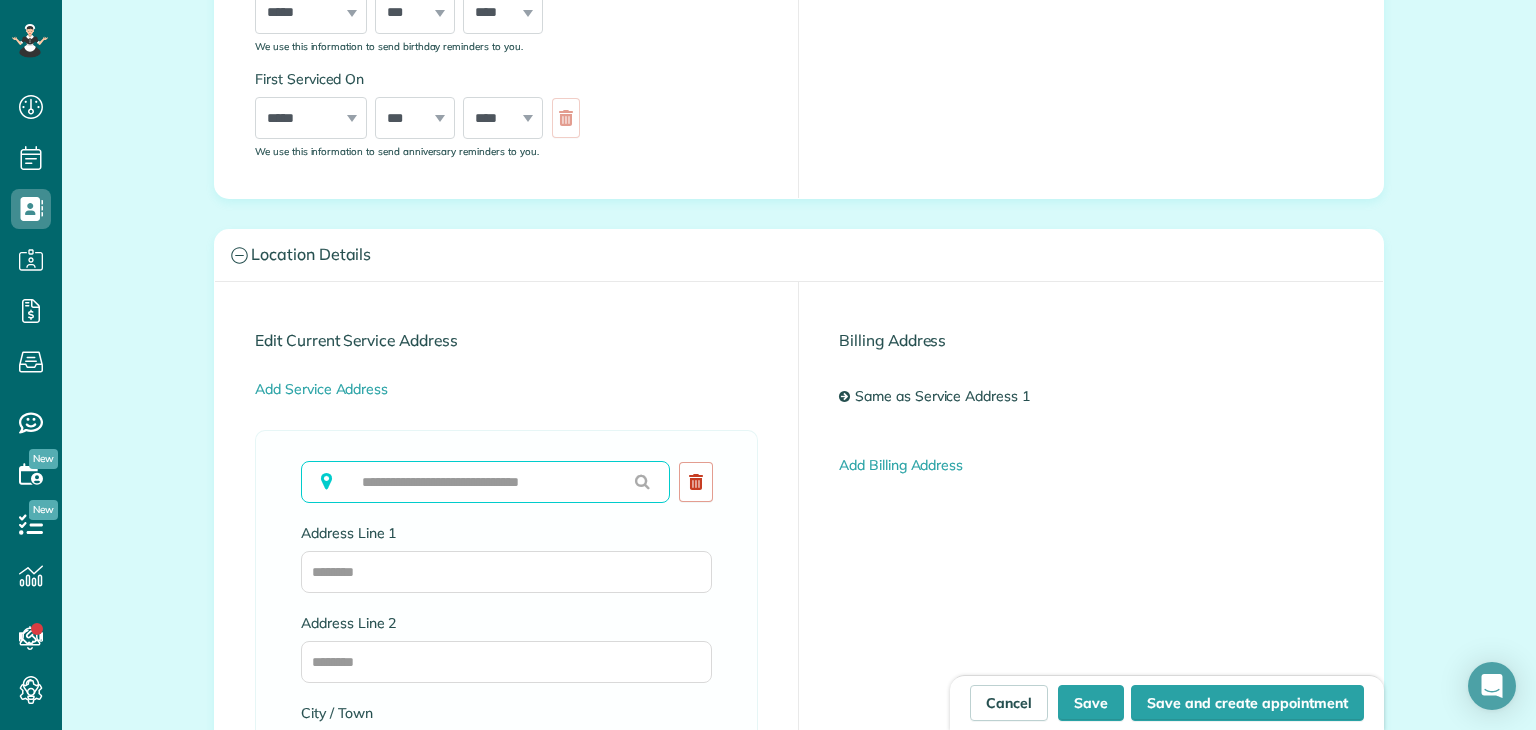 click at bounding box center (485, 482) 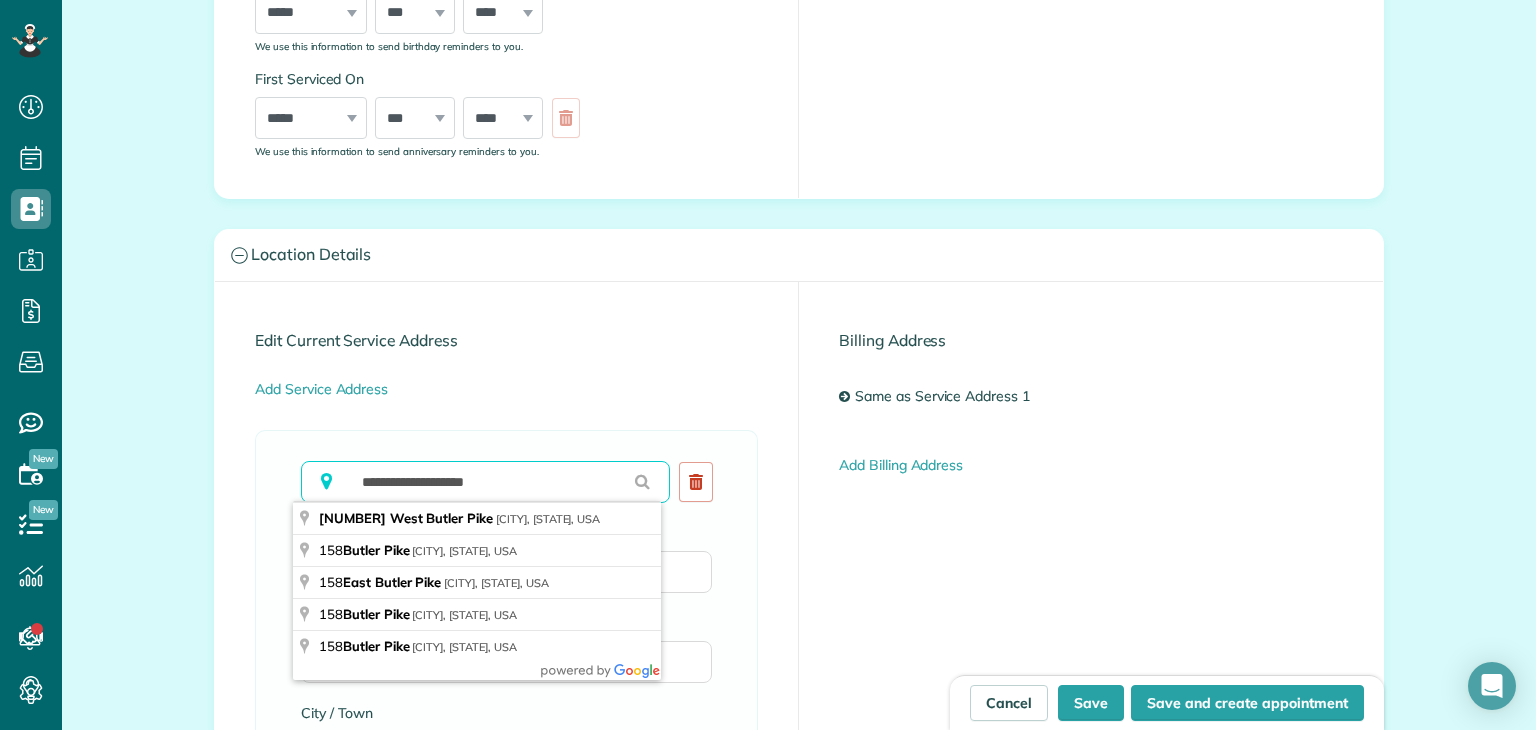 type on "**********" 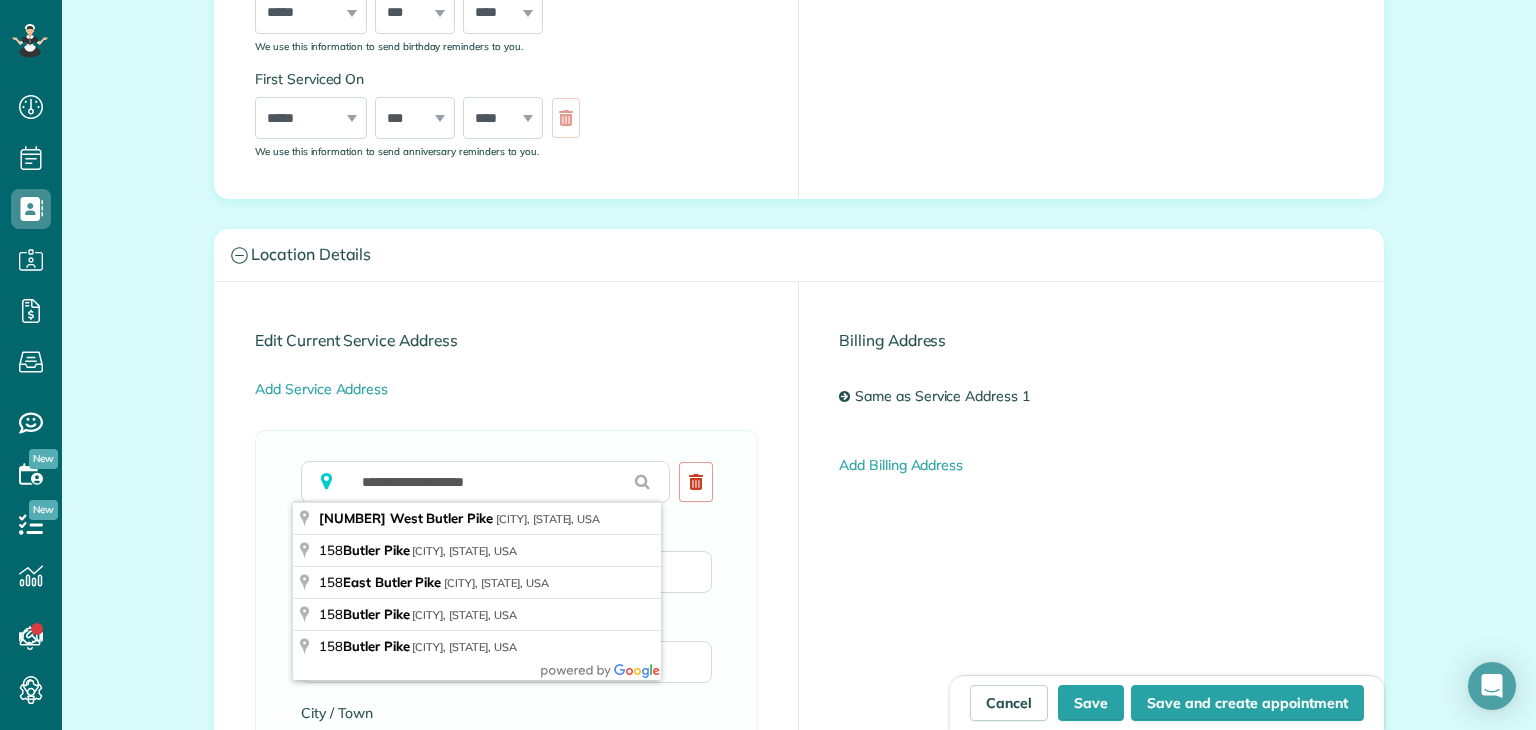 click on "**********" at bounding box center (507, 768) 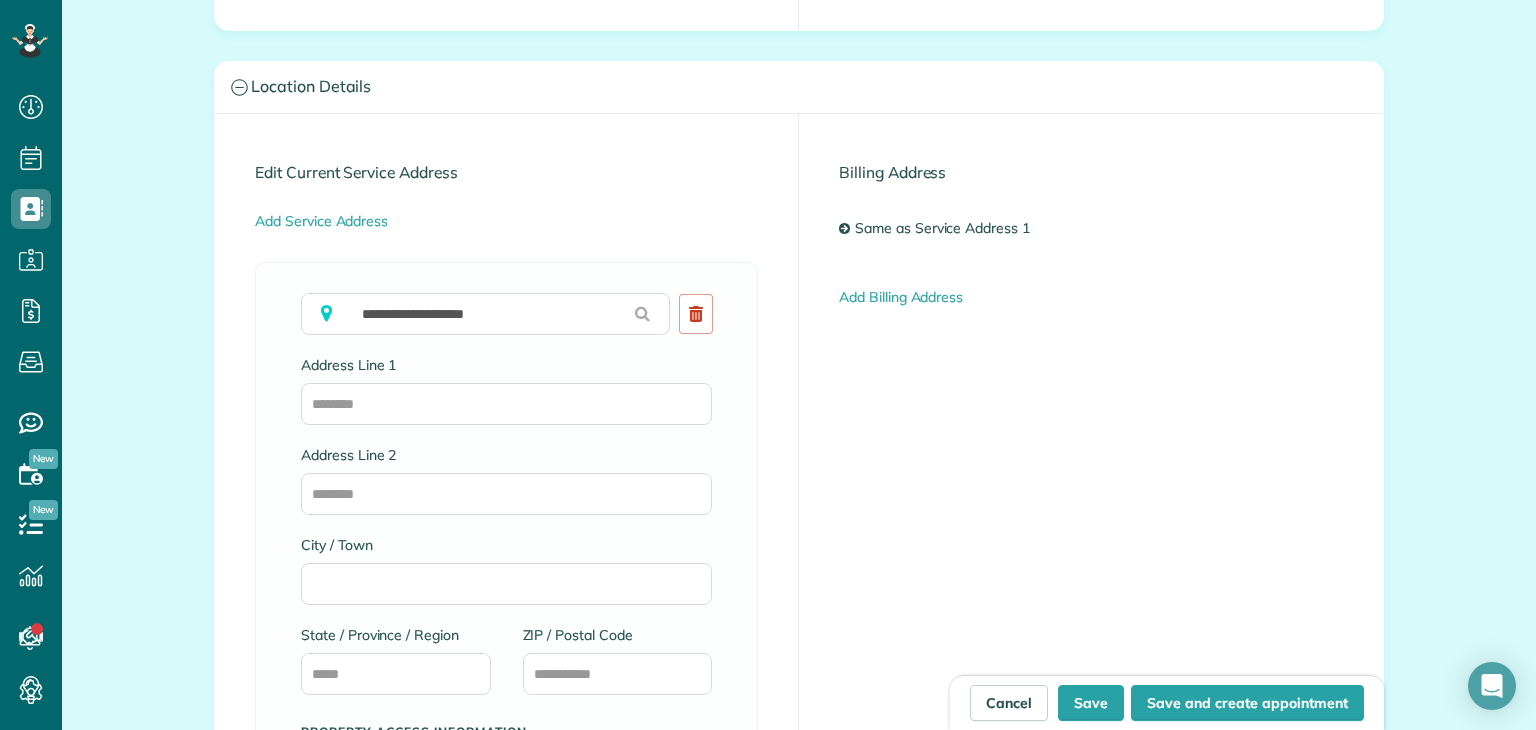 scroll, scrollTop: 856, scrollLeft: 0, axis: vertical 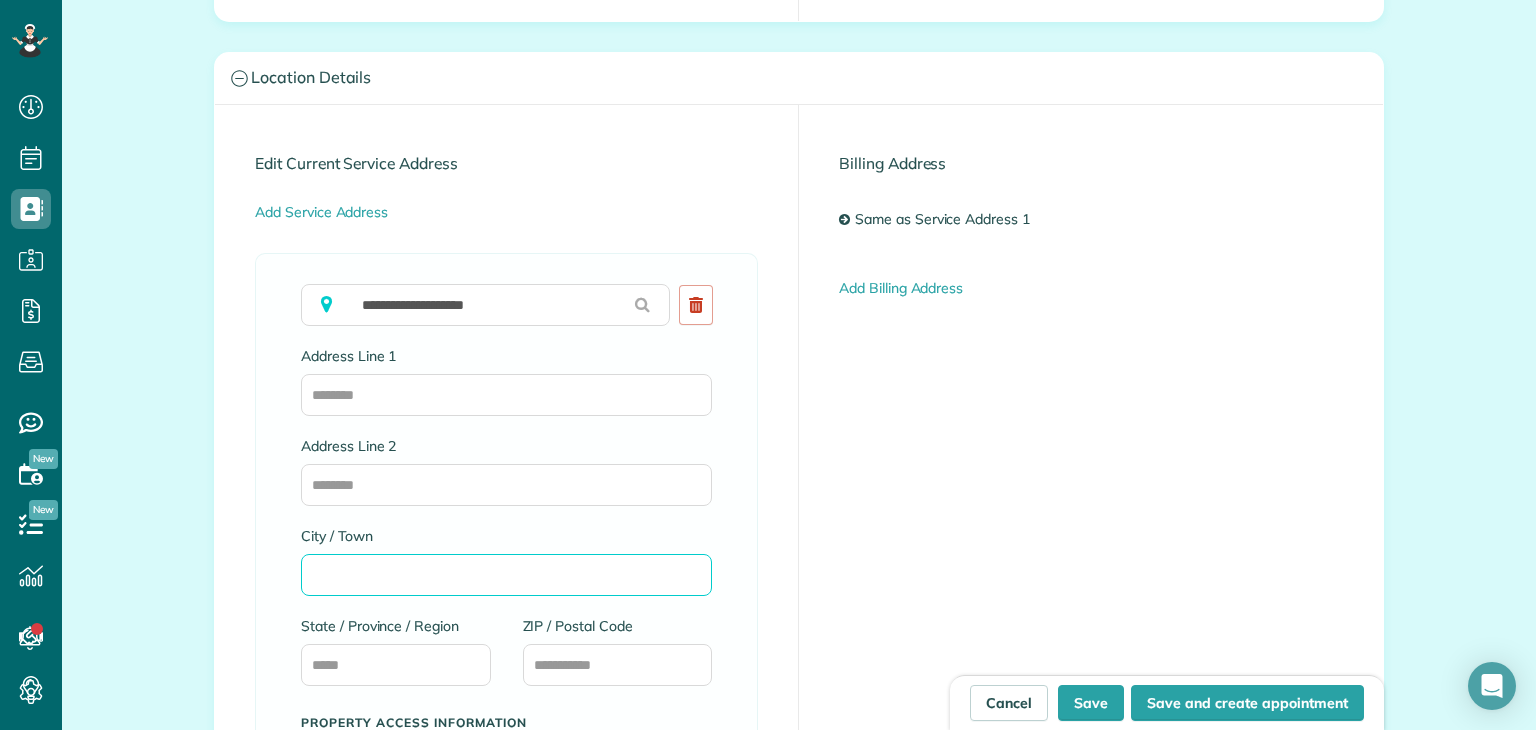 click on "City / Town" at bounding box center (506, 575) 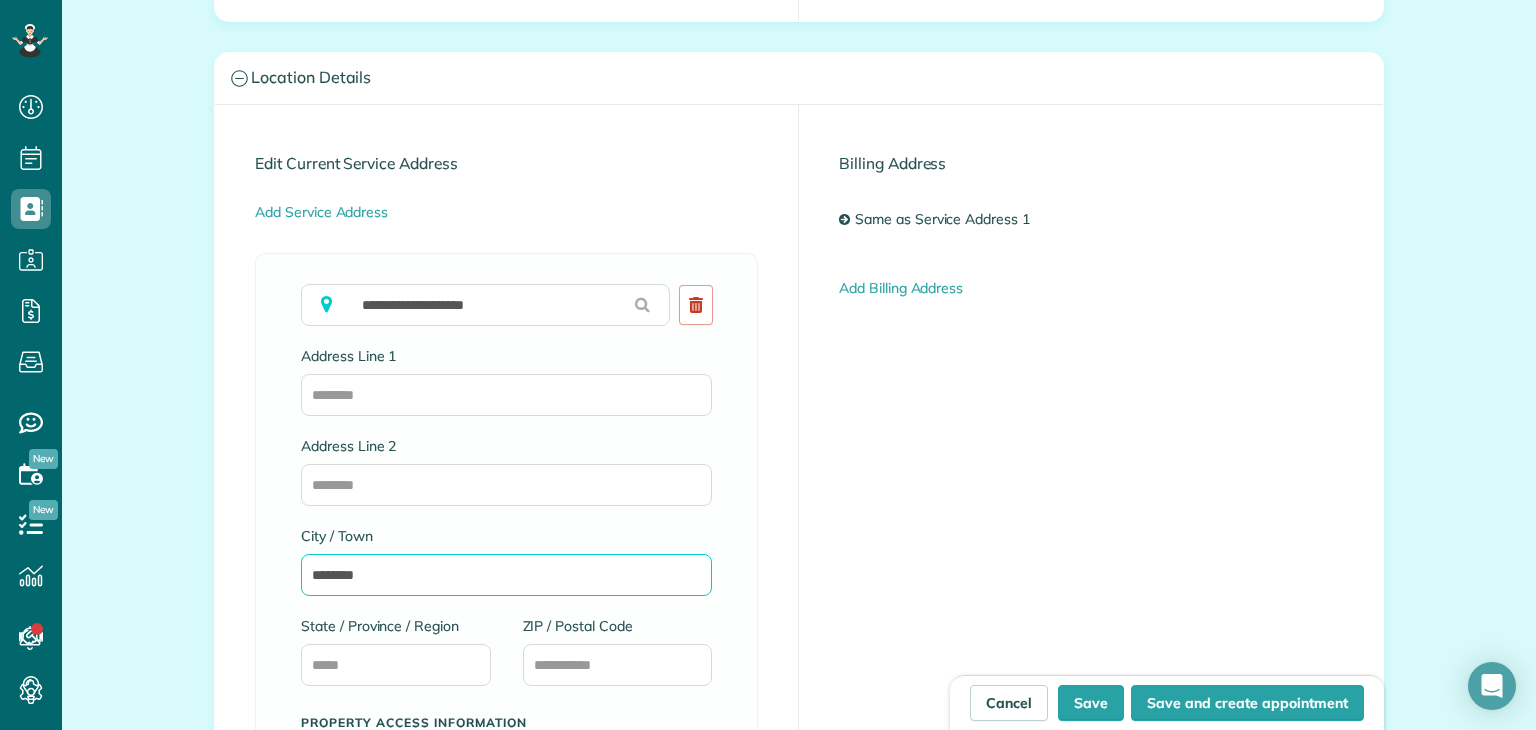 type on "********" 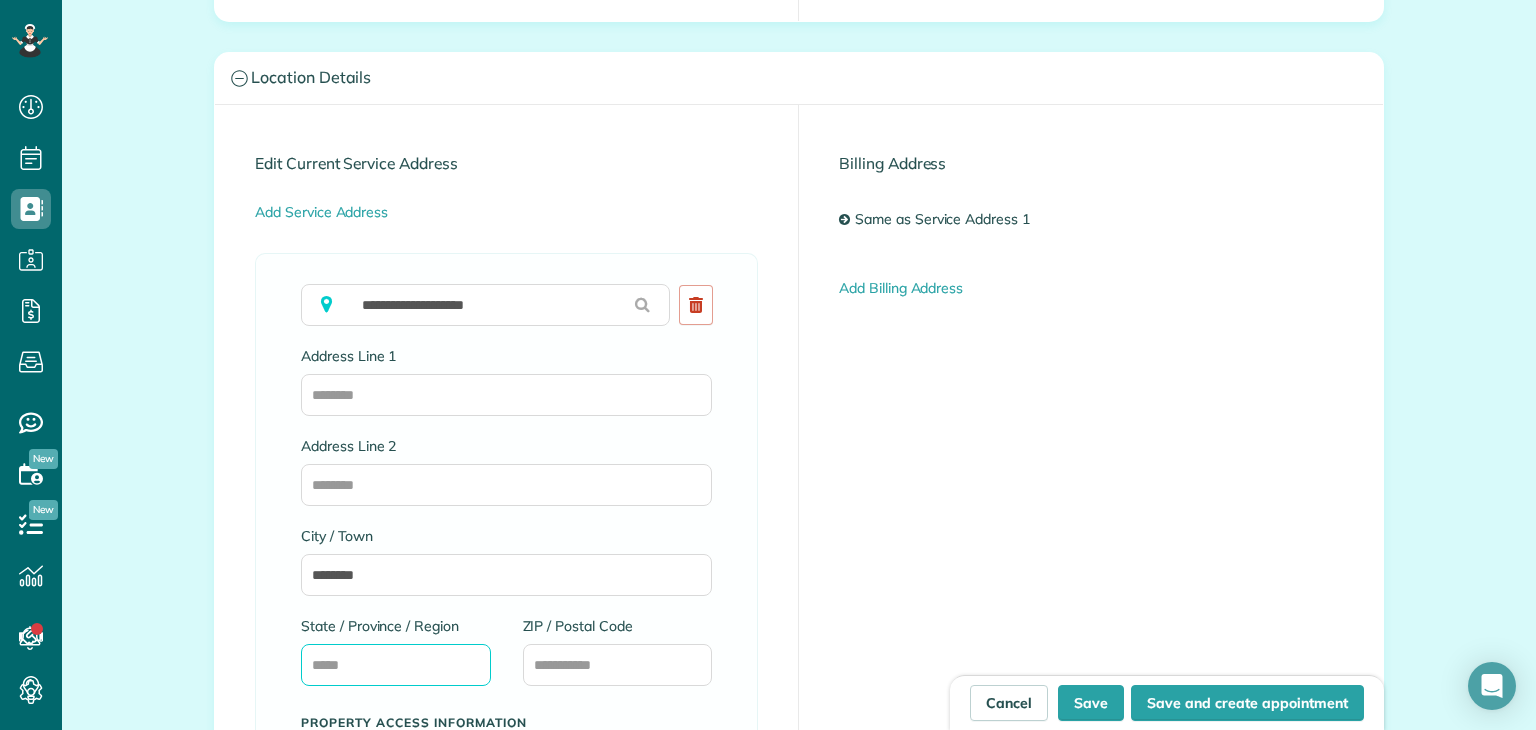 click on "State / Province / Region" at bounding box center (396, 665) 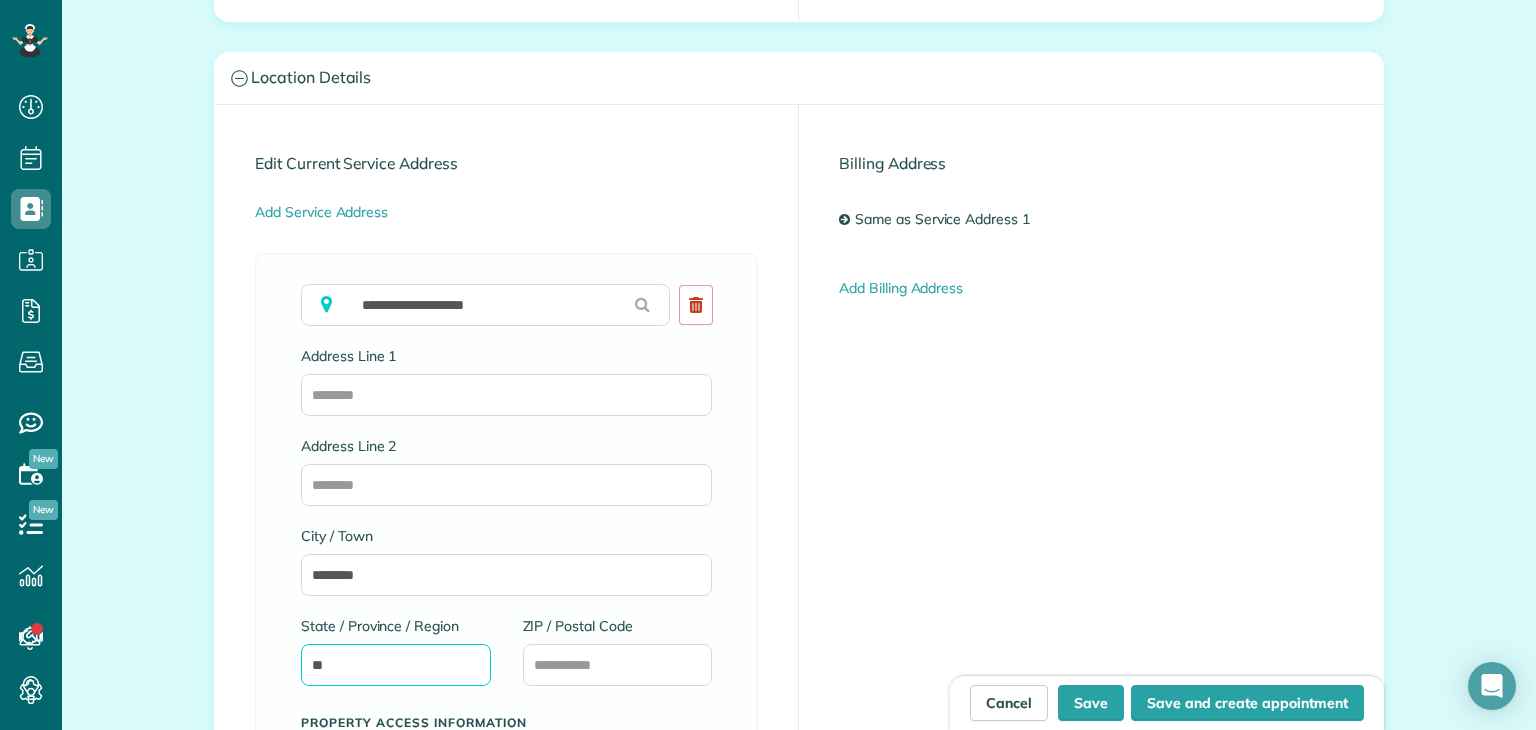 type on "**" 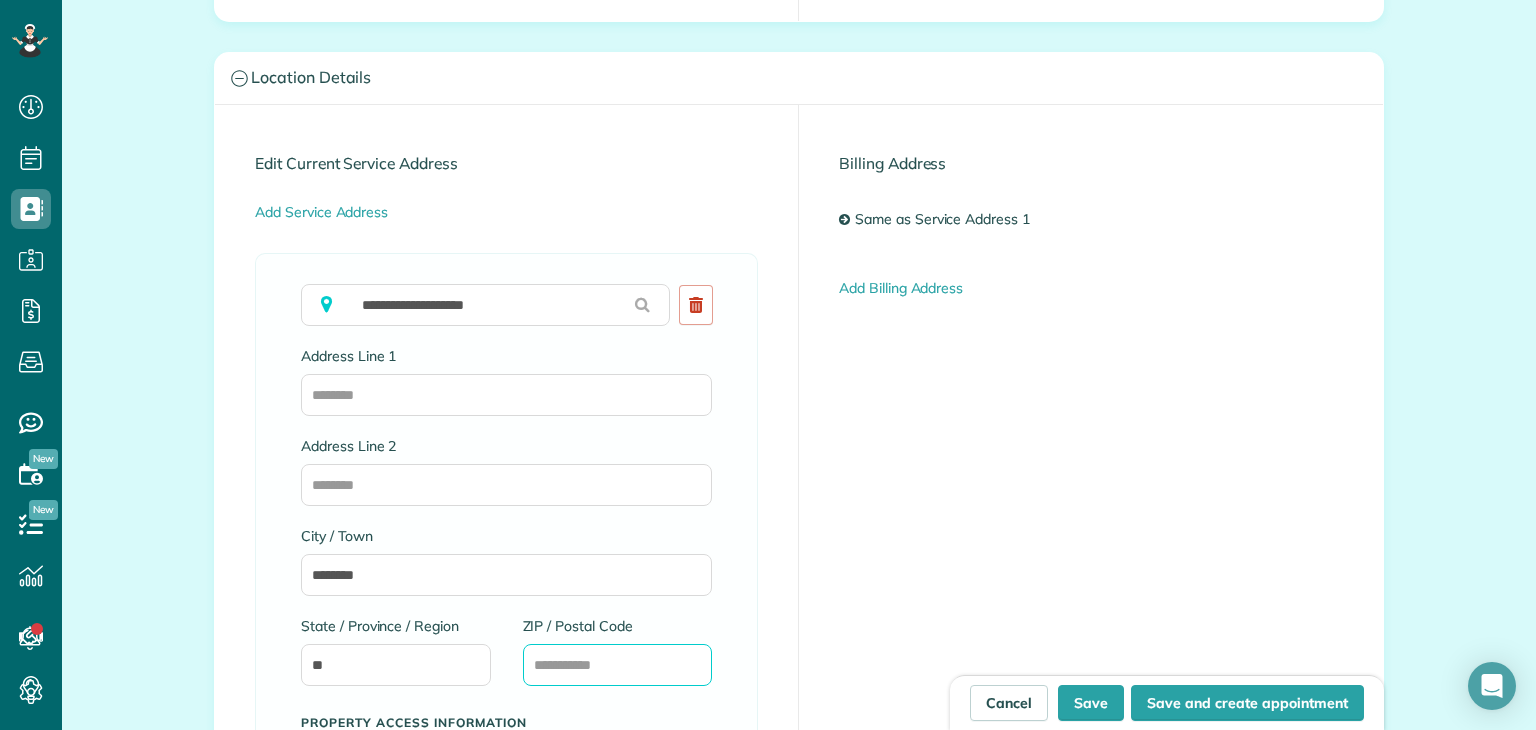 click on "ZIP / Postal Code" at bounding box center [618, 665] 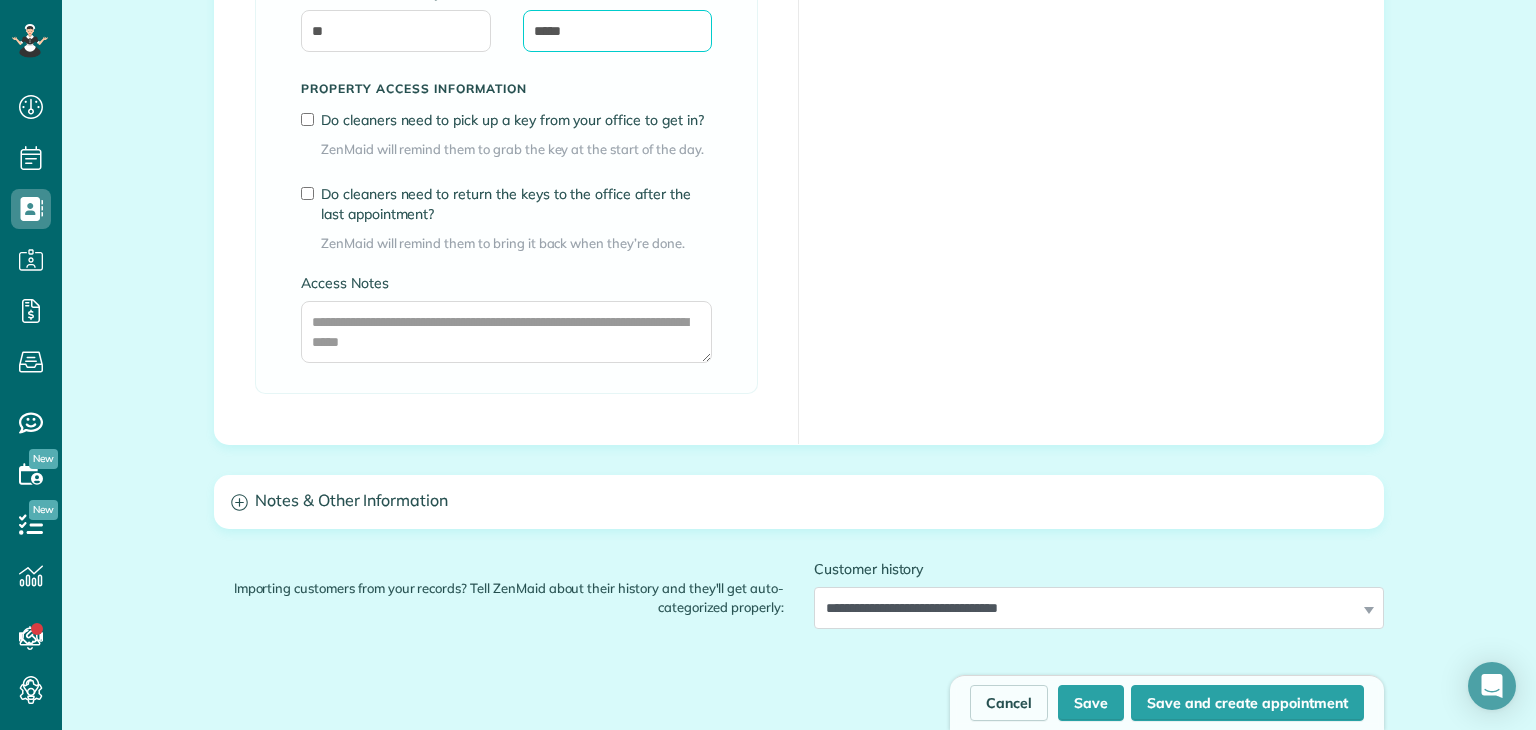 scroll, scrollTop: 1491, scrollLeft: 0, axis: vertical 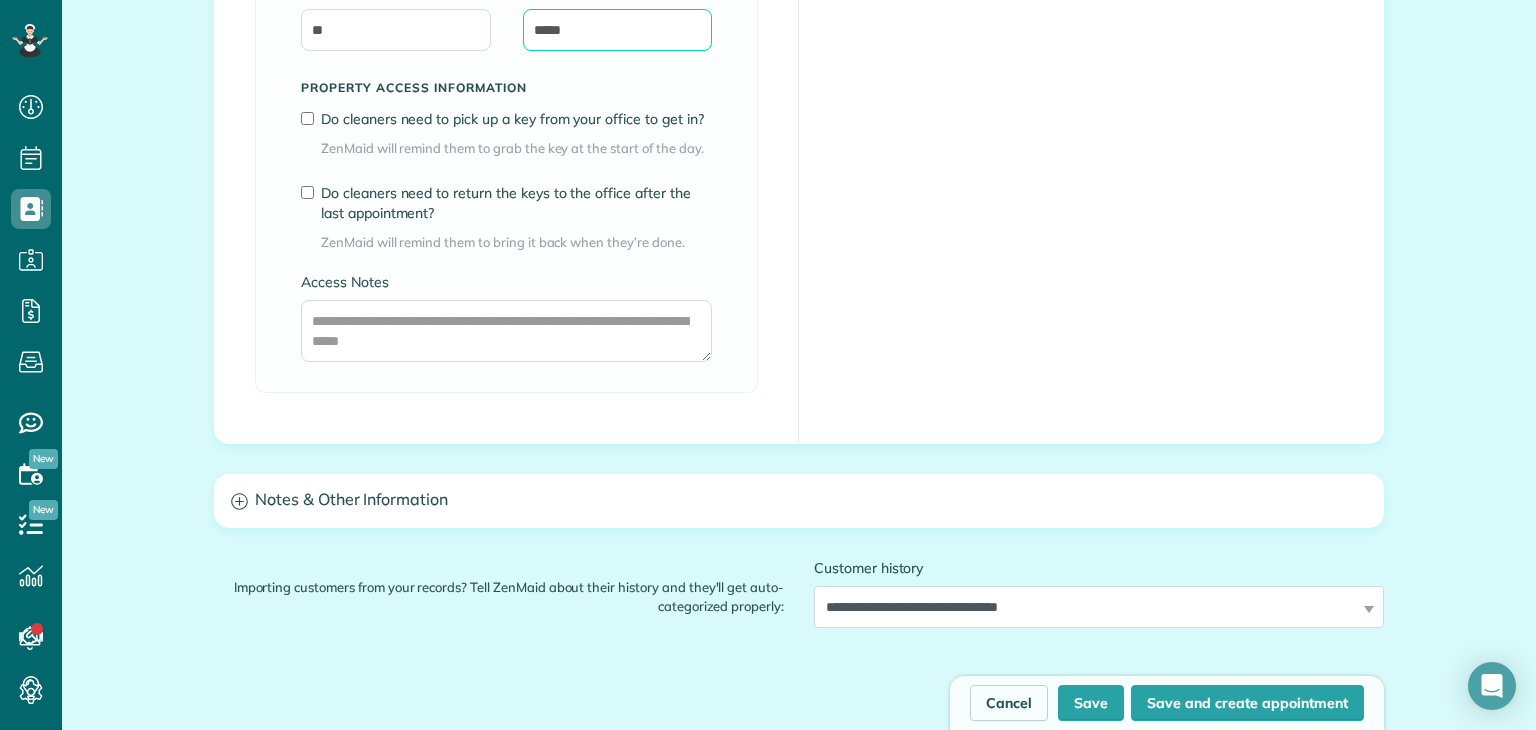 type on "*****" 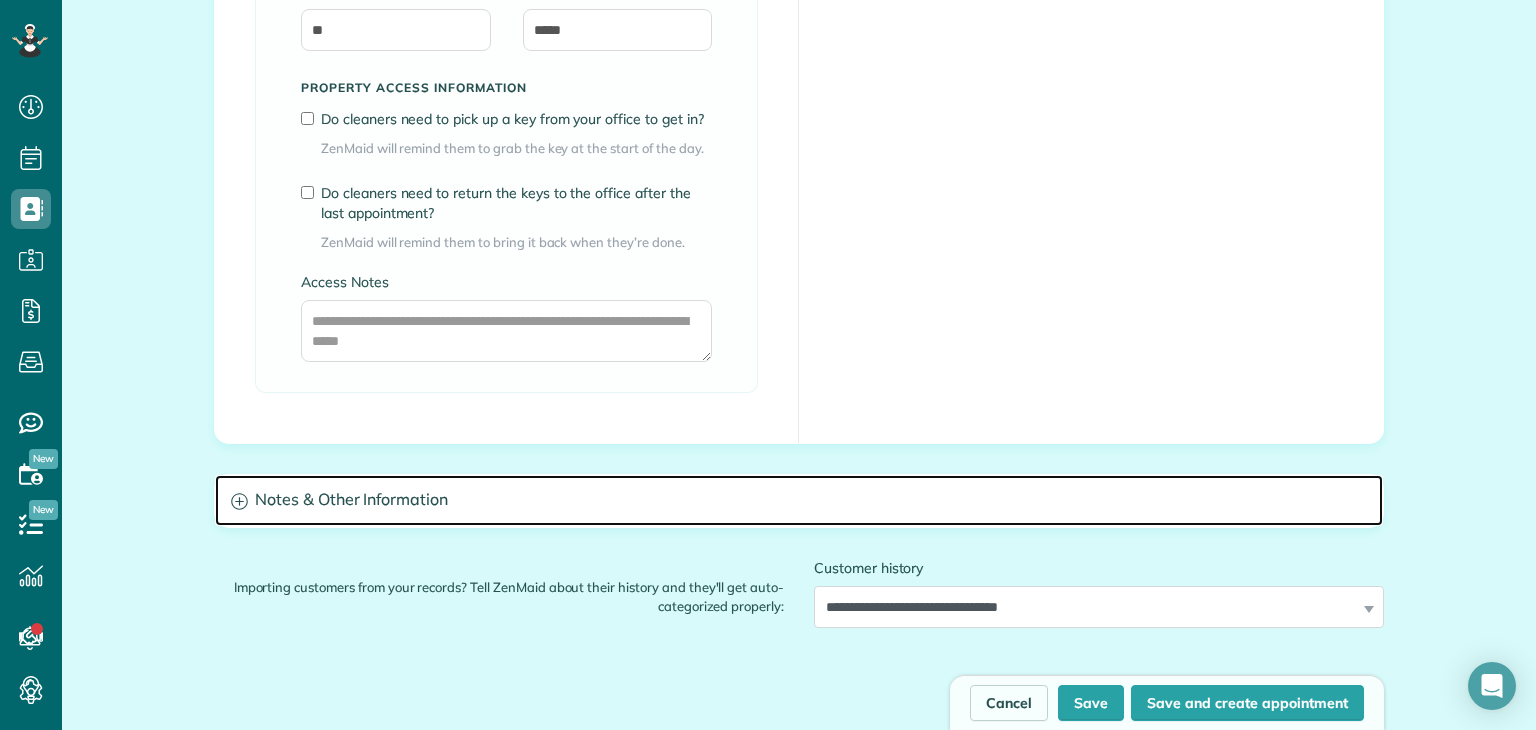 click on "Notes & Other Information" at bounding box center (799, 500) 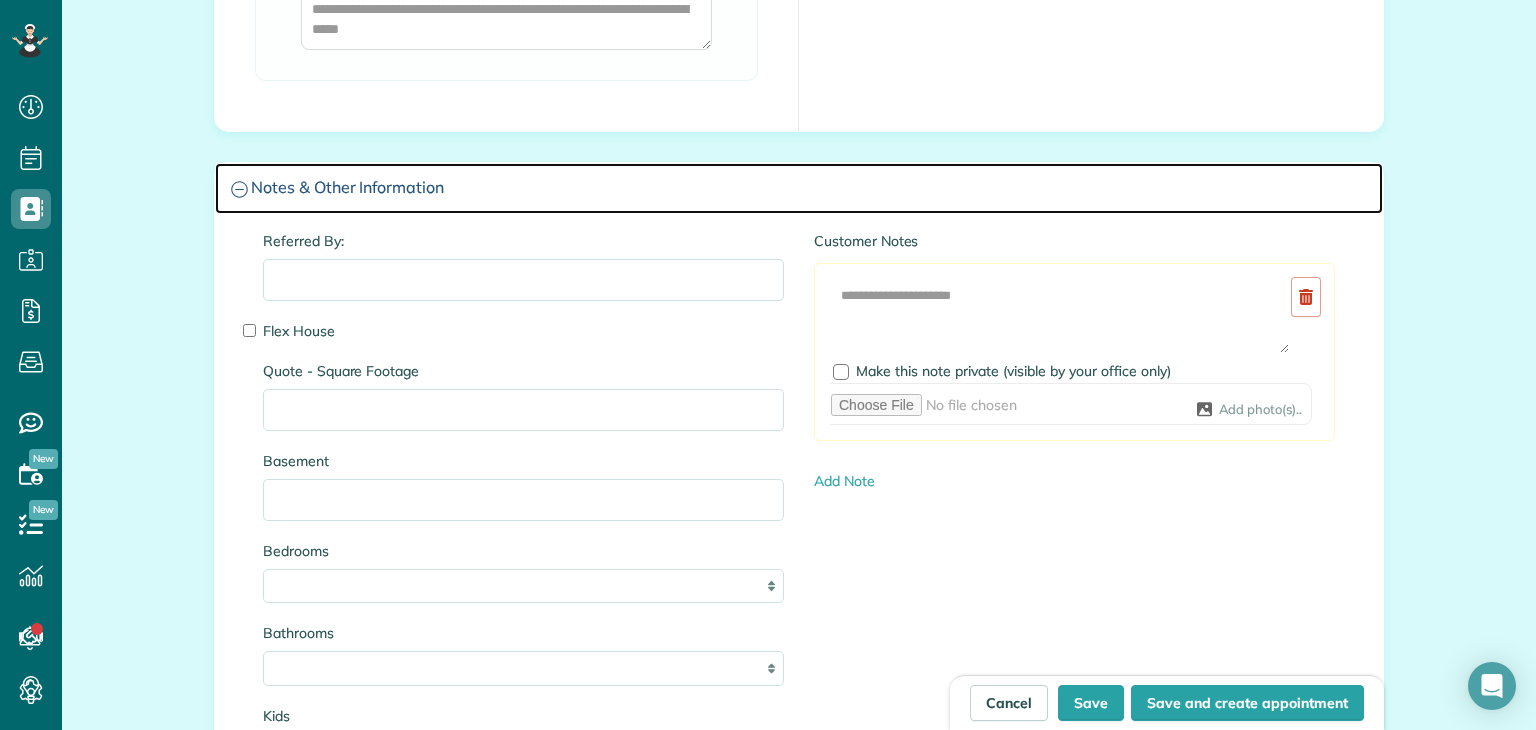 scroll, scrollTop: 1811, scrollLeft: 0, axis: vertical 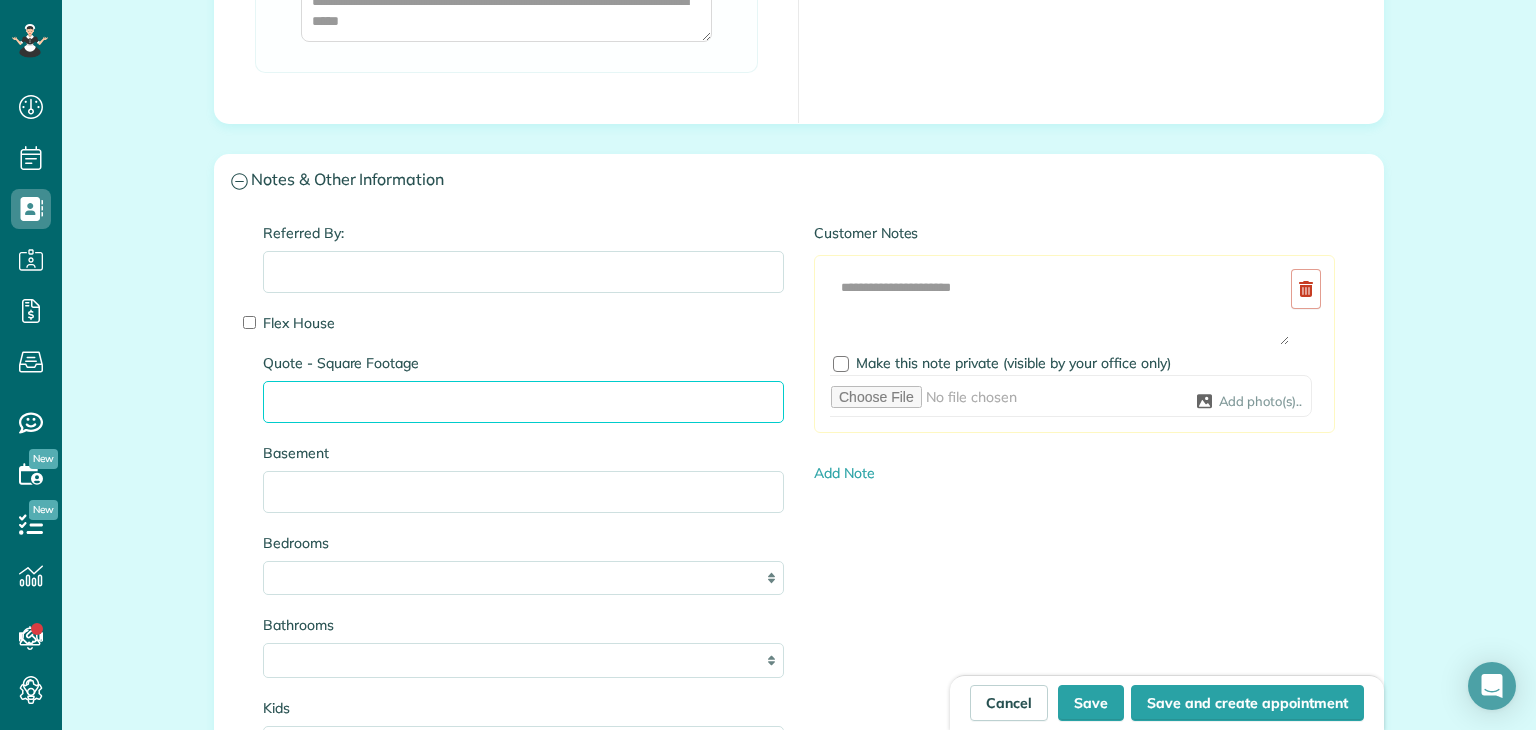 click on "Quote - Square Footage" at bounding box center [523, 402] 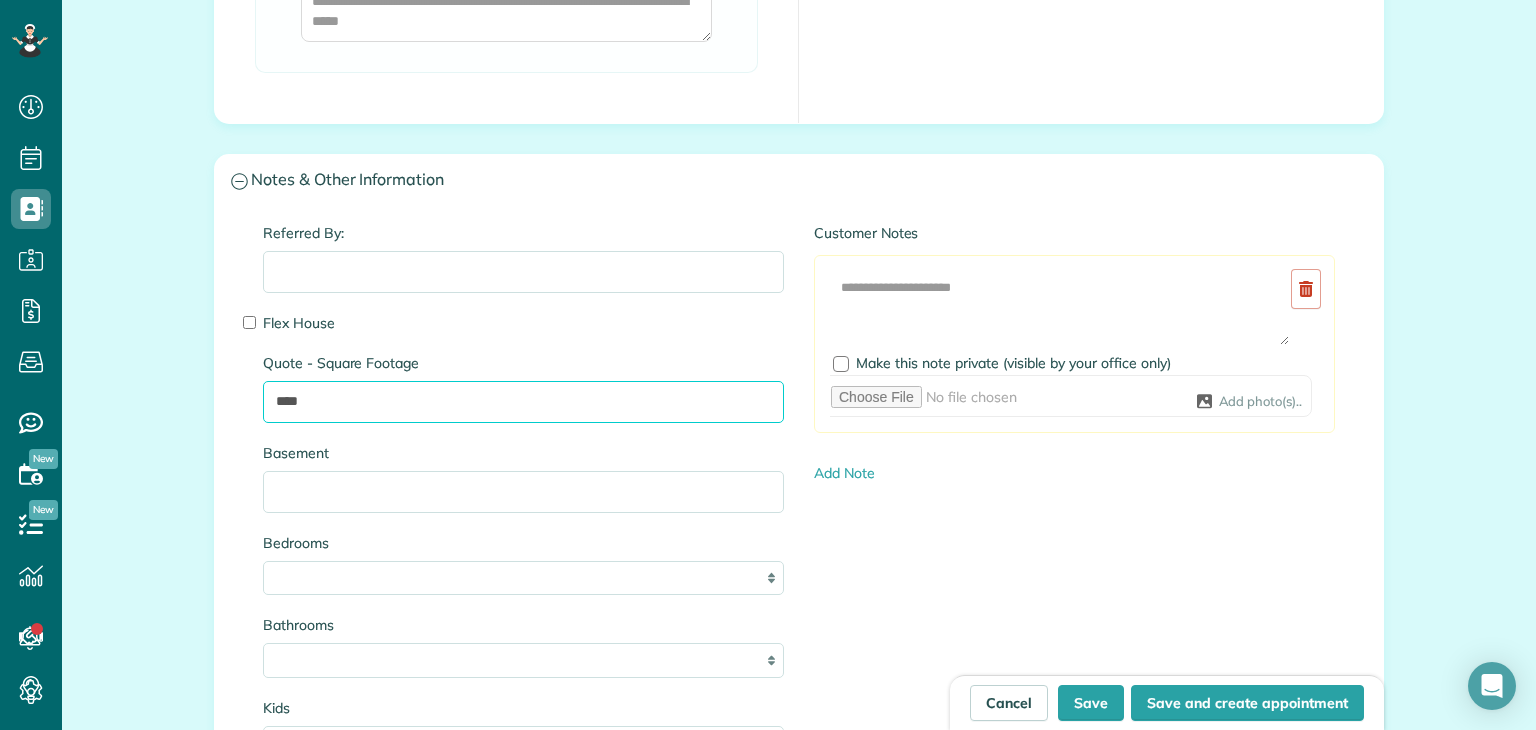 type on "****" 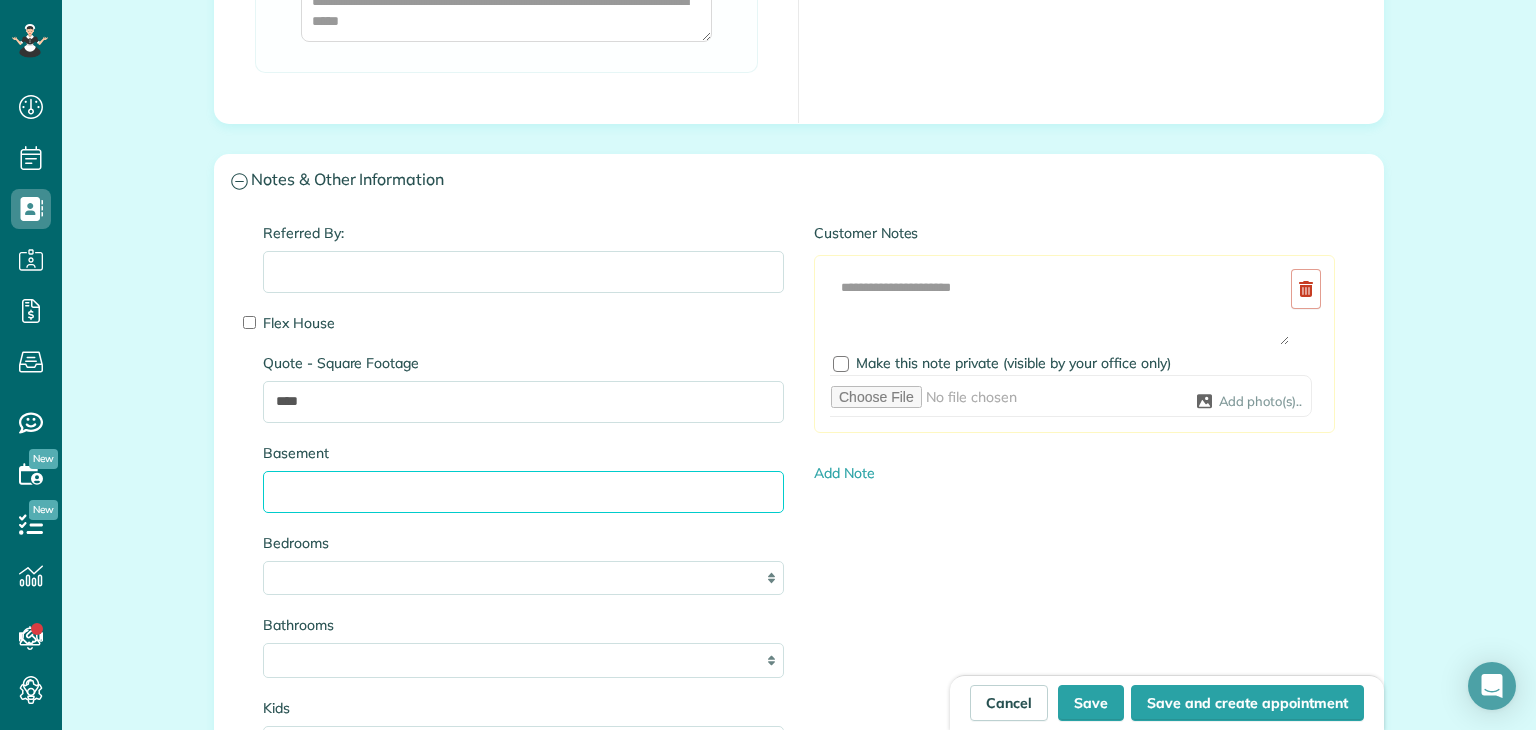 click on "Basement" at bounding box center (523, 492) 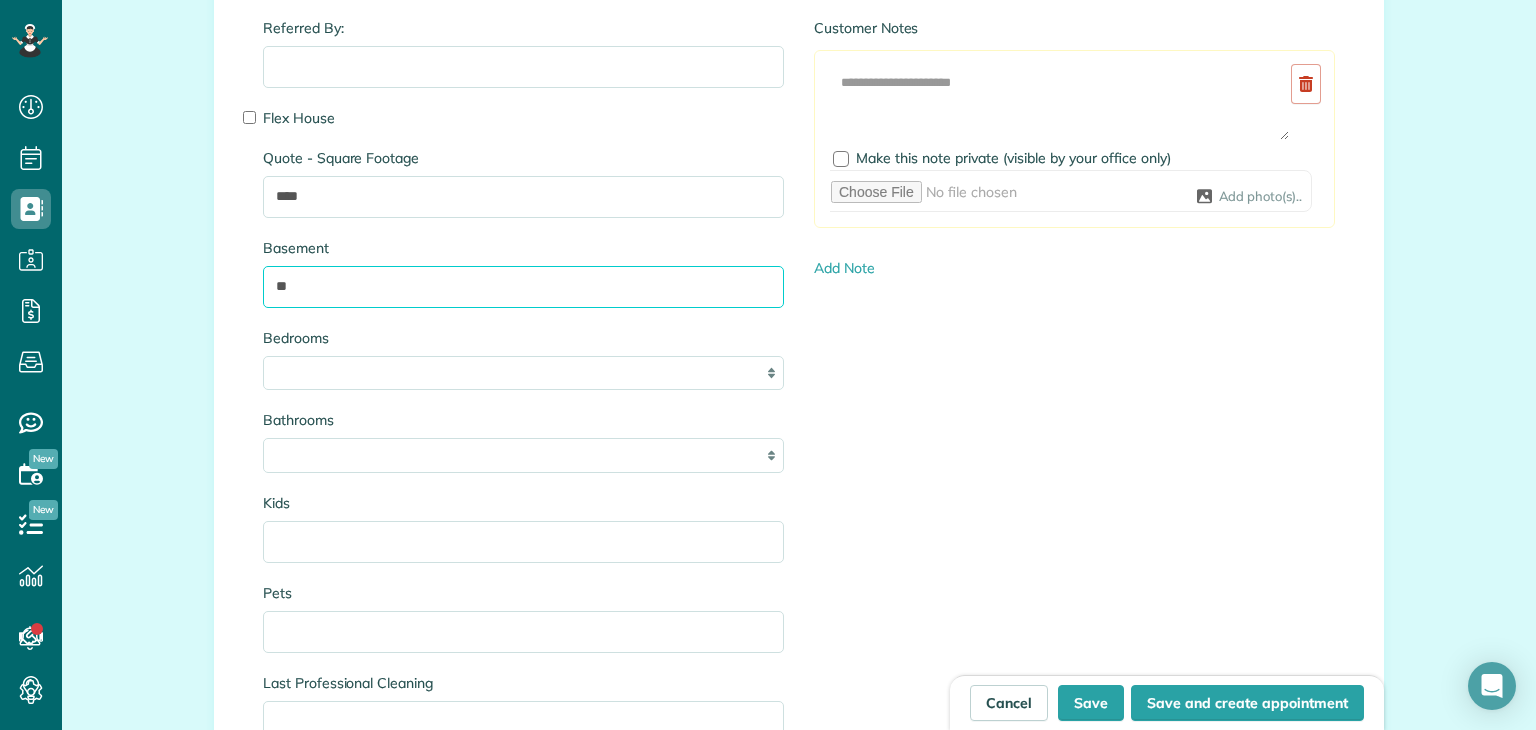 scroll, scrollTop: 2016, scrollLeft: 0, axis: vertical 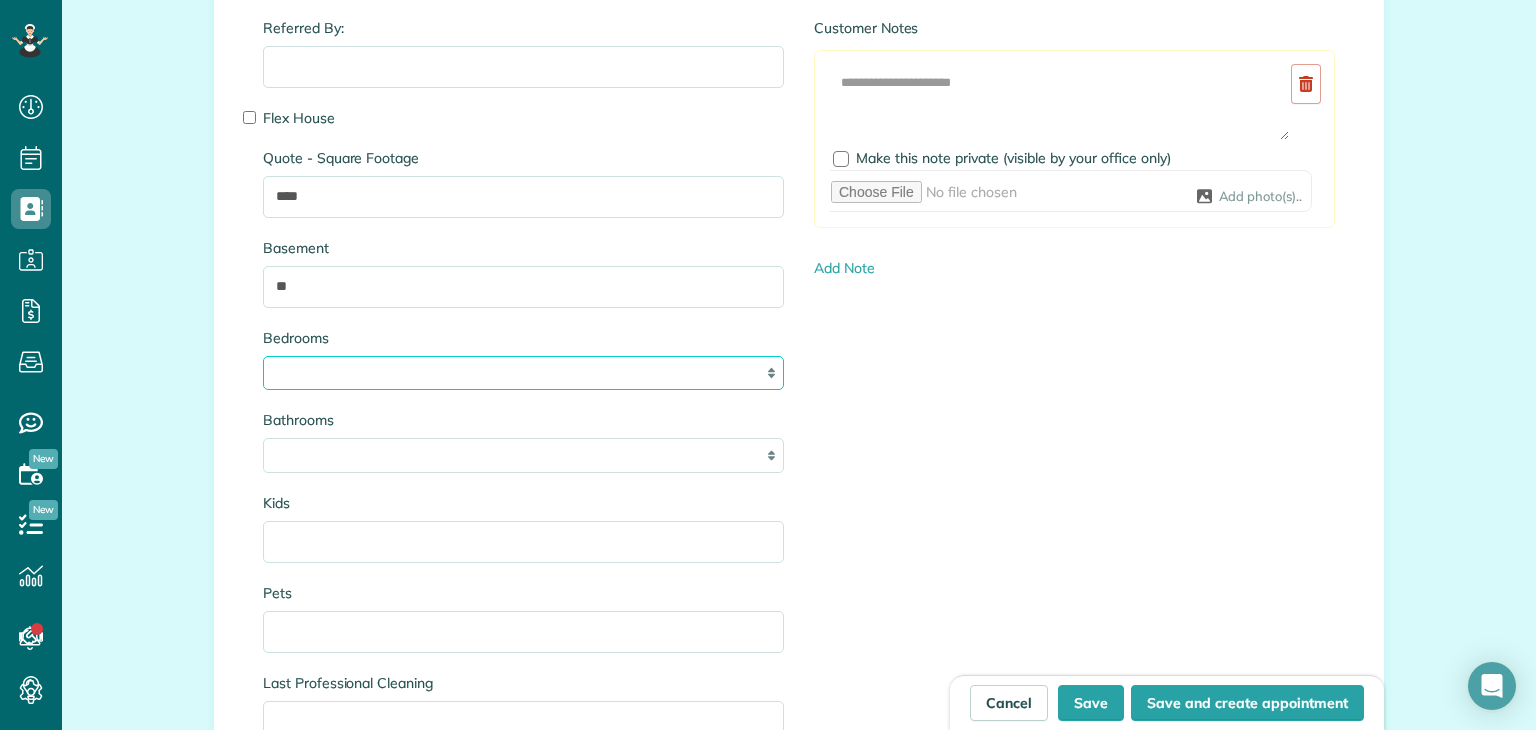 click on "*
*
*
*
**" at bounding box center (523, 373) 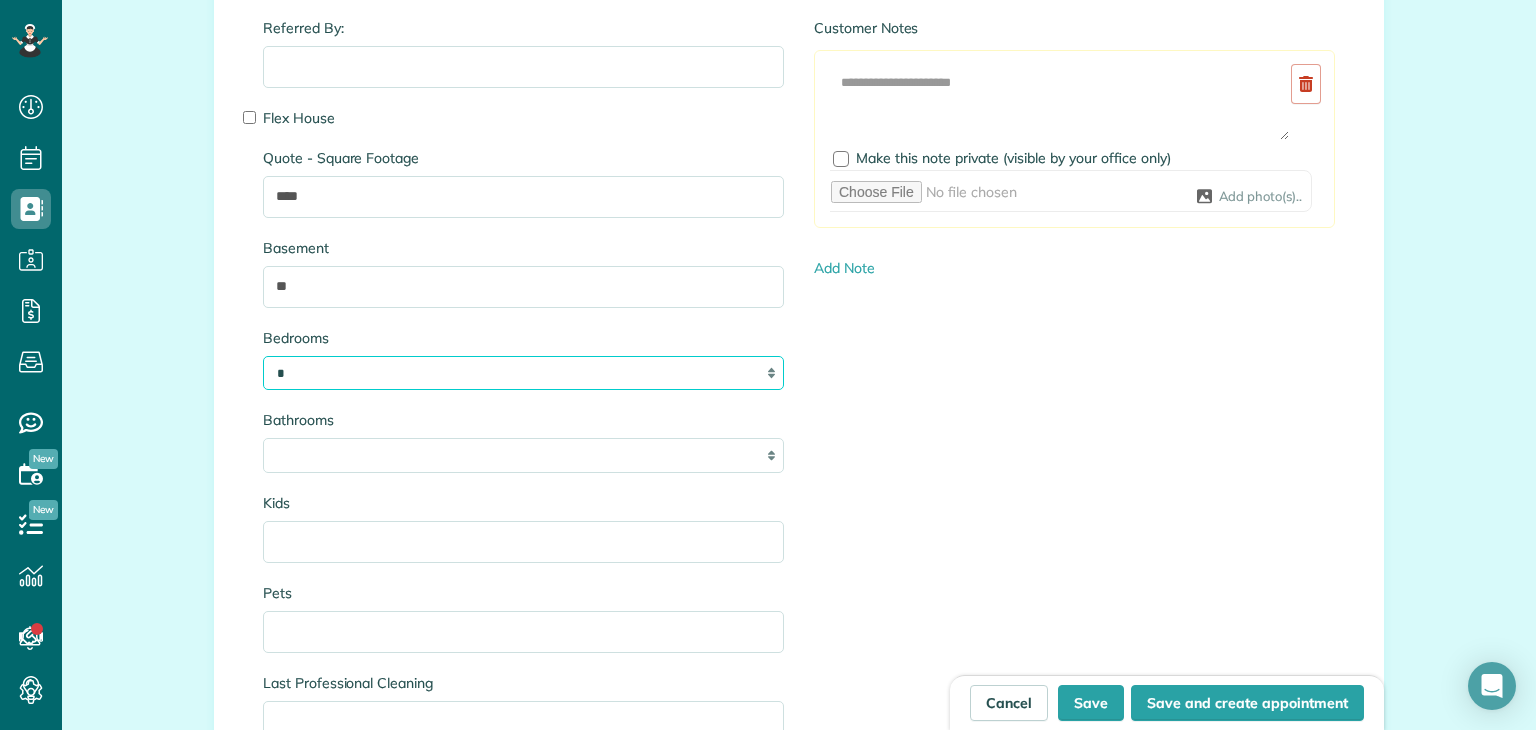click on "*
*
*
*
**" at bounding box center [523, 373] 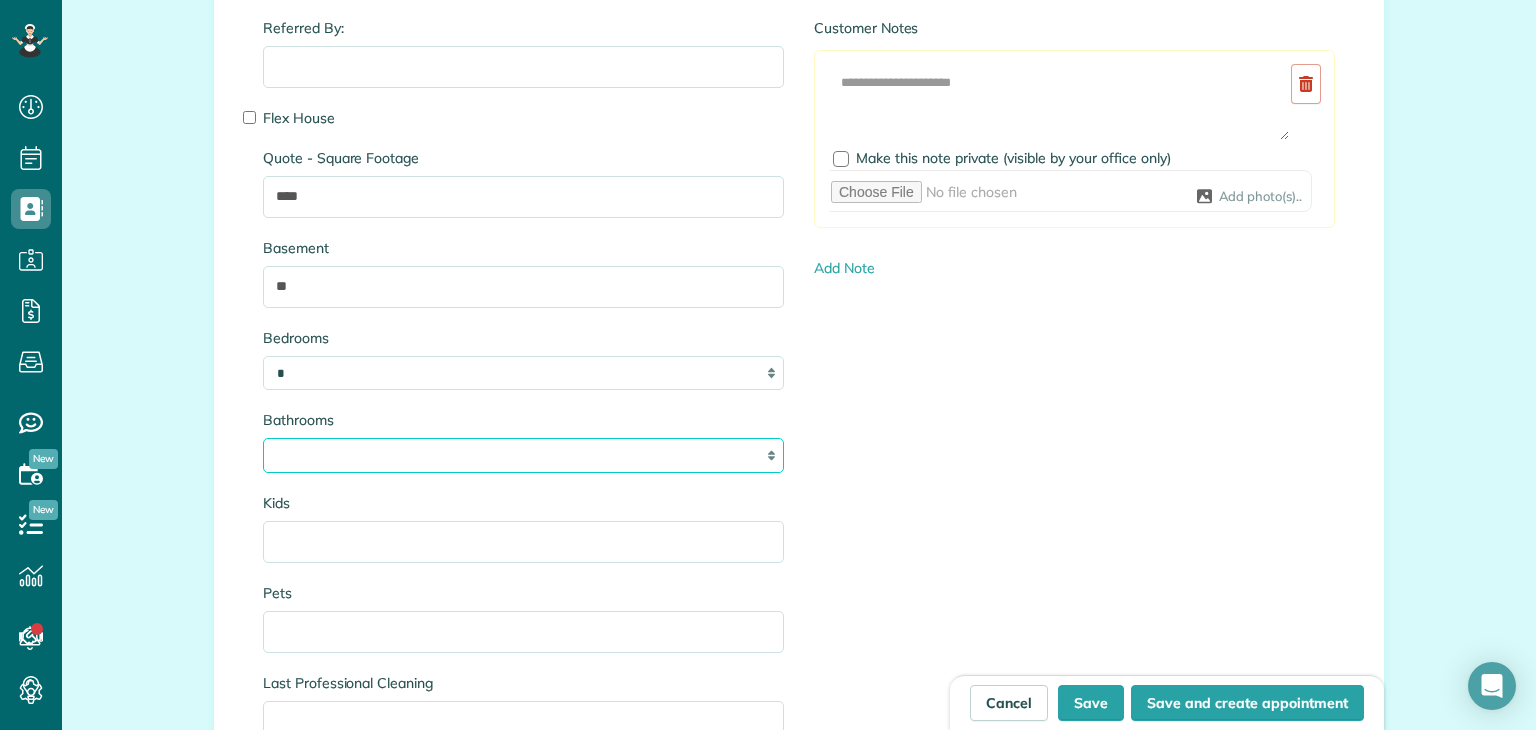 click on "*
***
*
***
*
***
*
***
**" at bounding box center (523, 455) 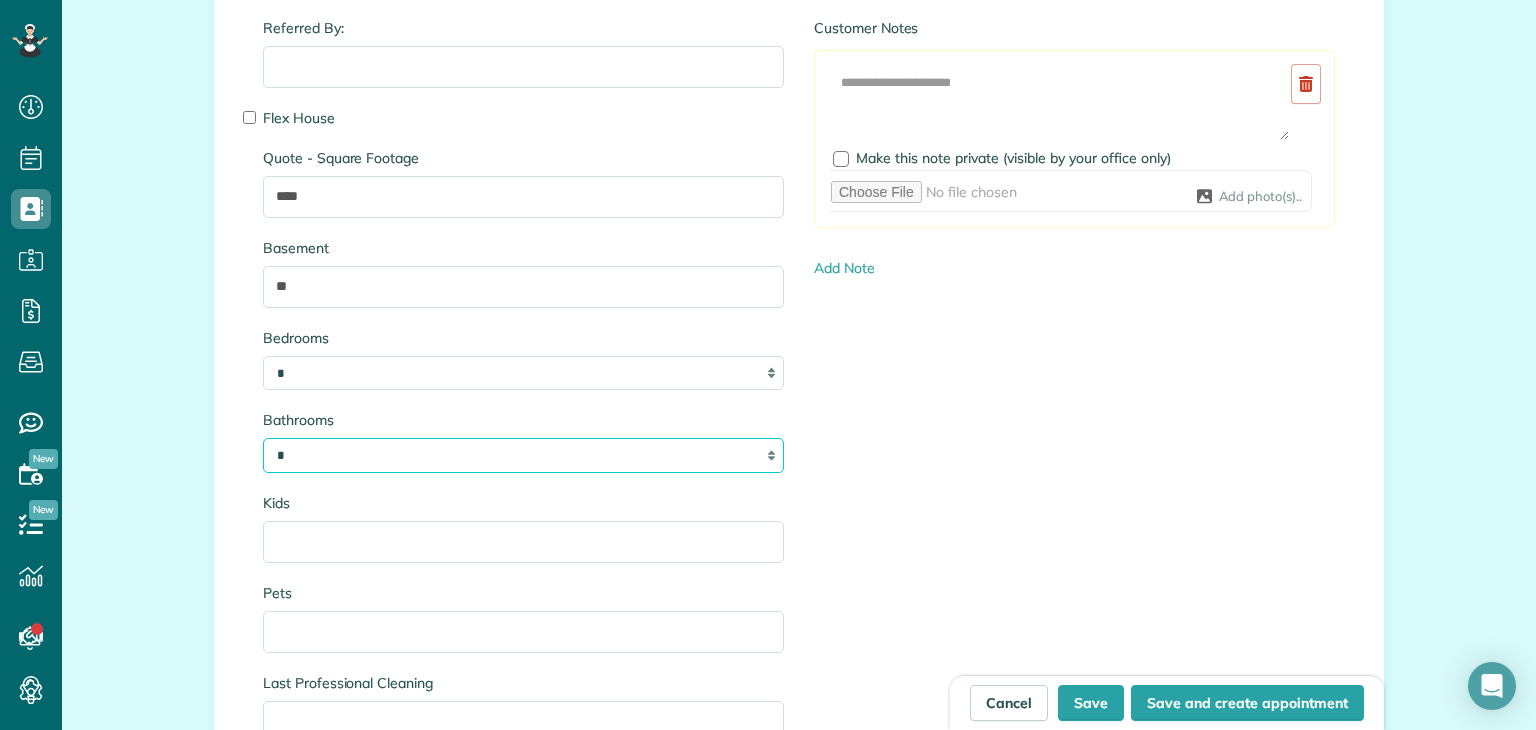 click on "*
***
*
***
*
***
*
***
**" at bounding box center (523, 455) 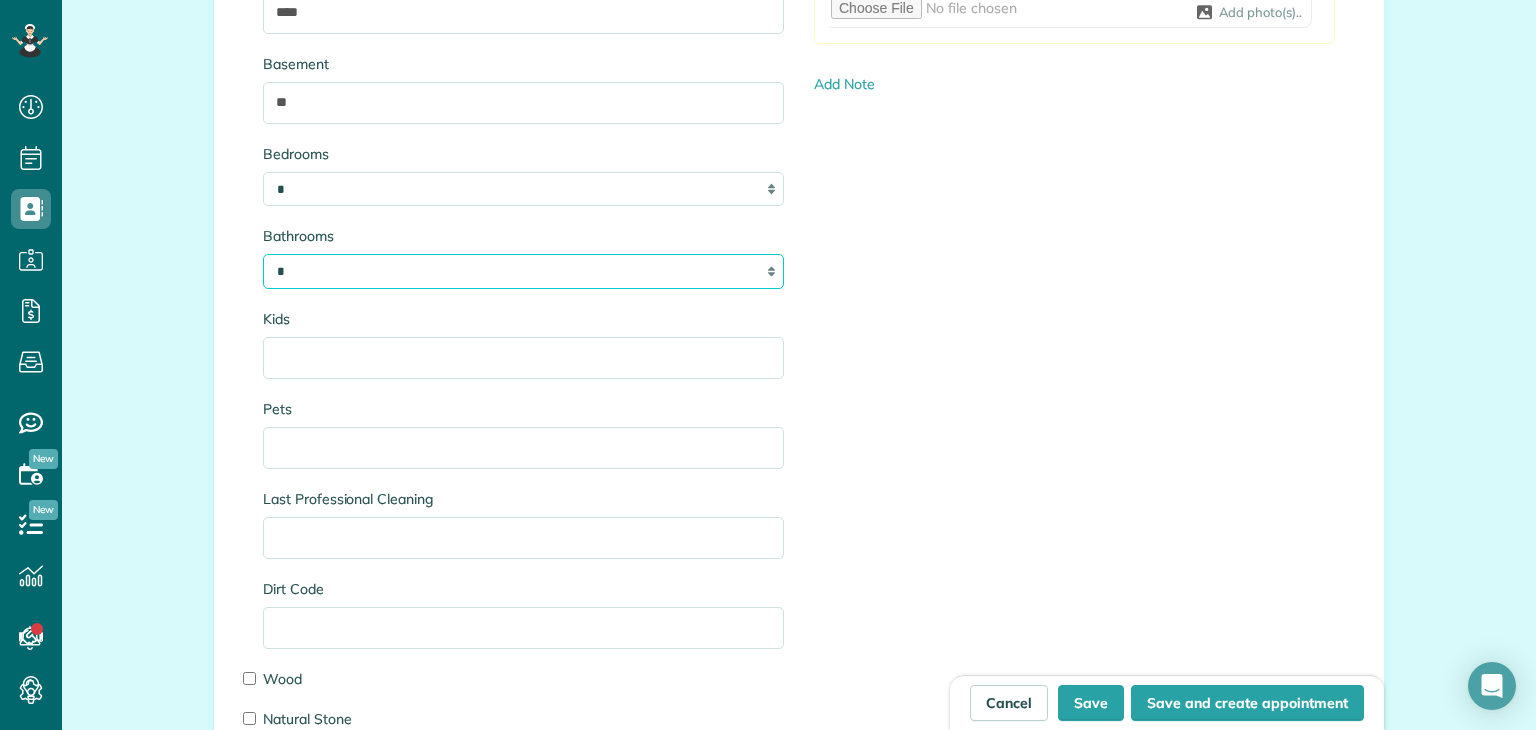 scroll, scrollTop: 2223, scrollLeft: 0, axis: vertical 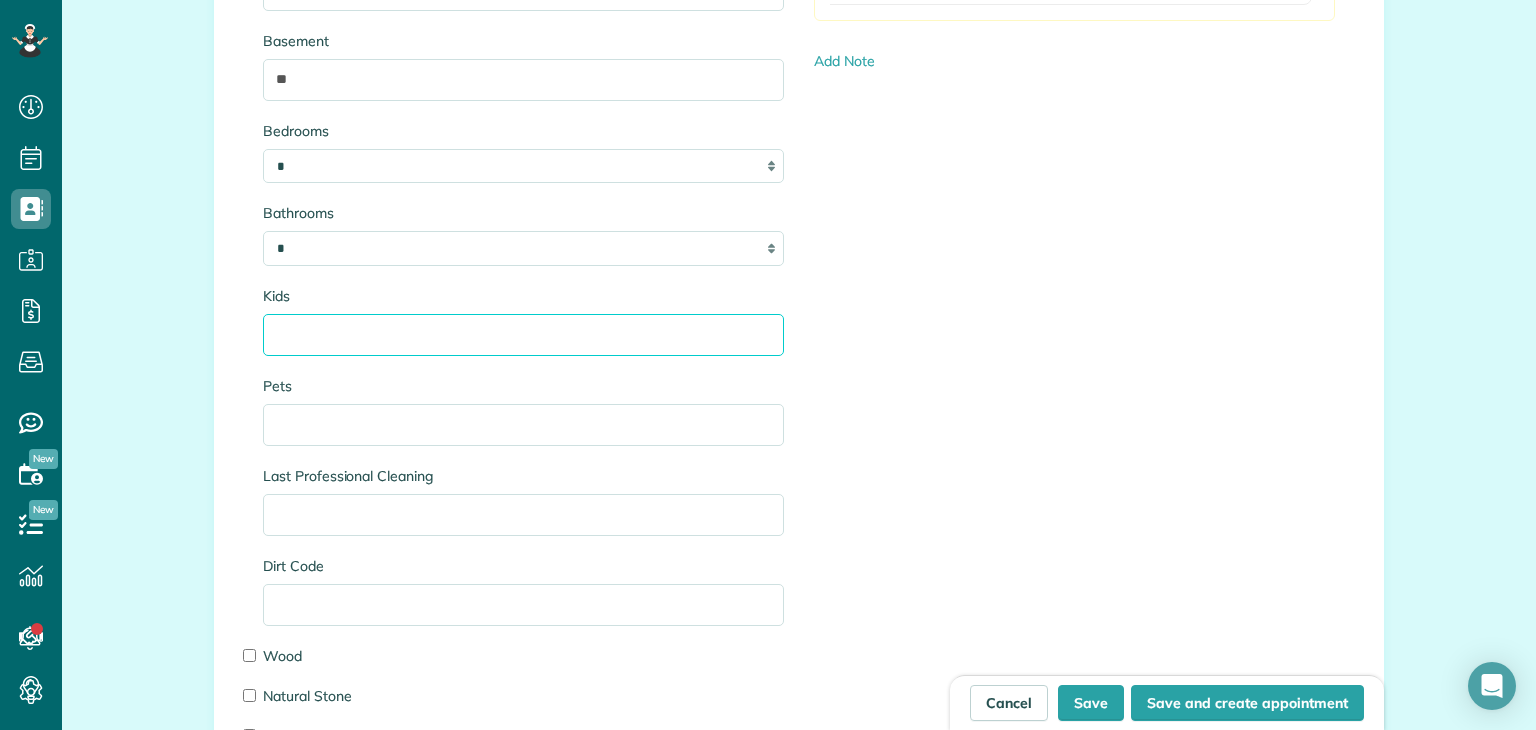 click on "Kids" at bounding box center [523, 335] 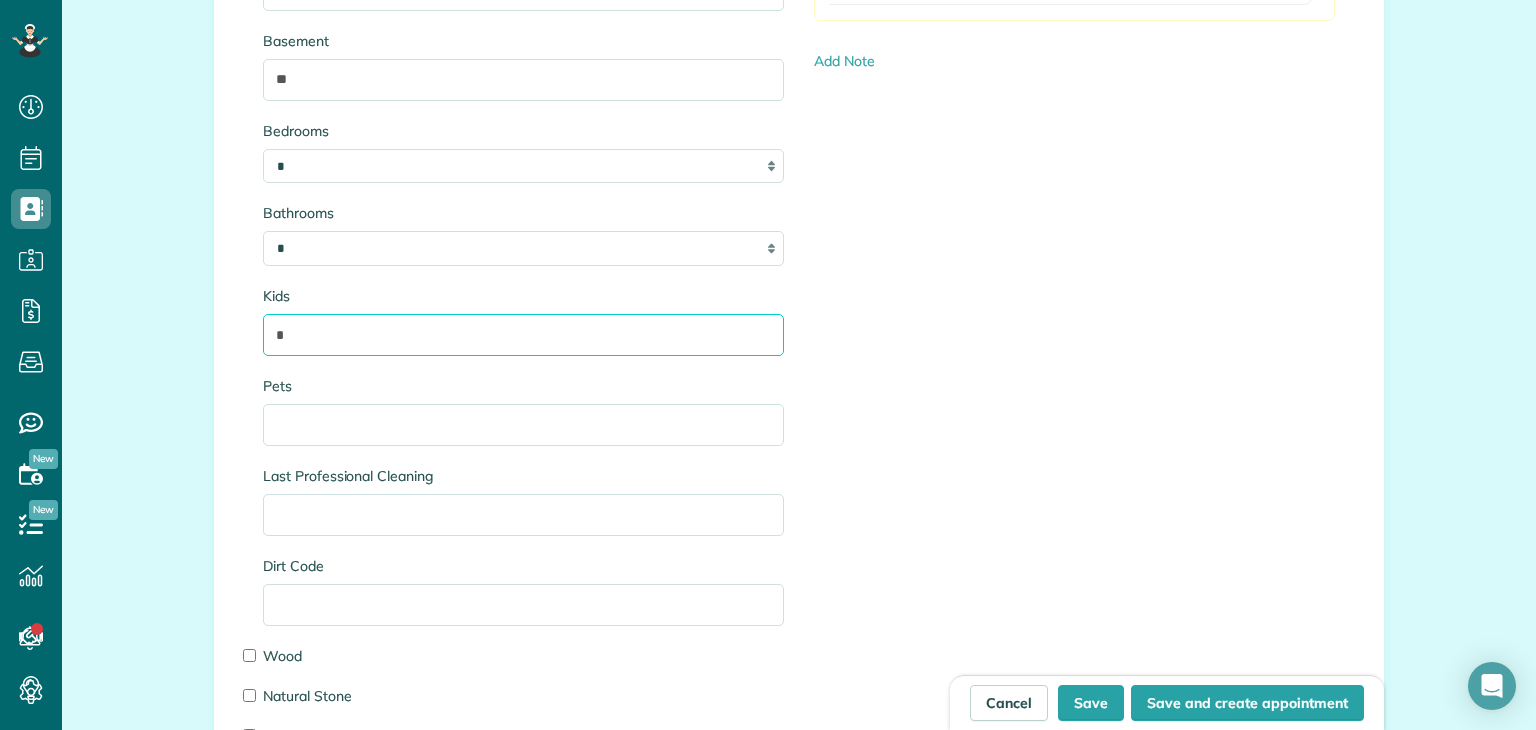 type on "*" 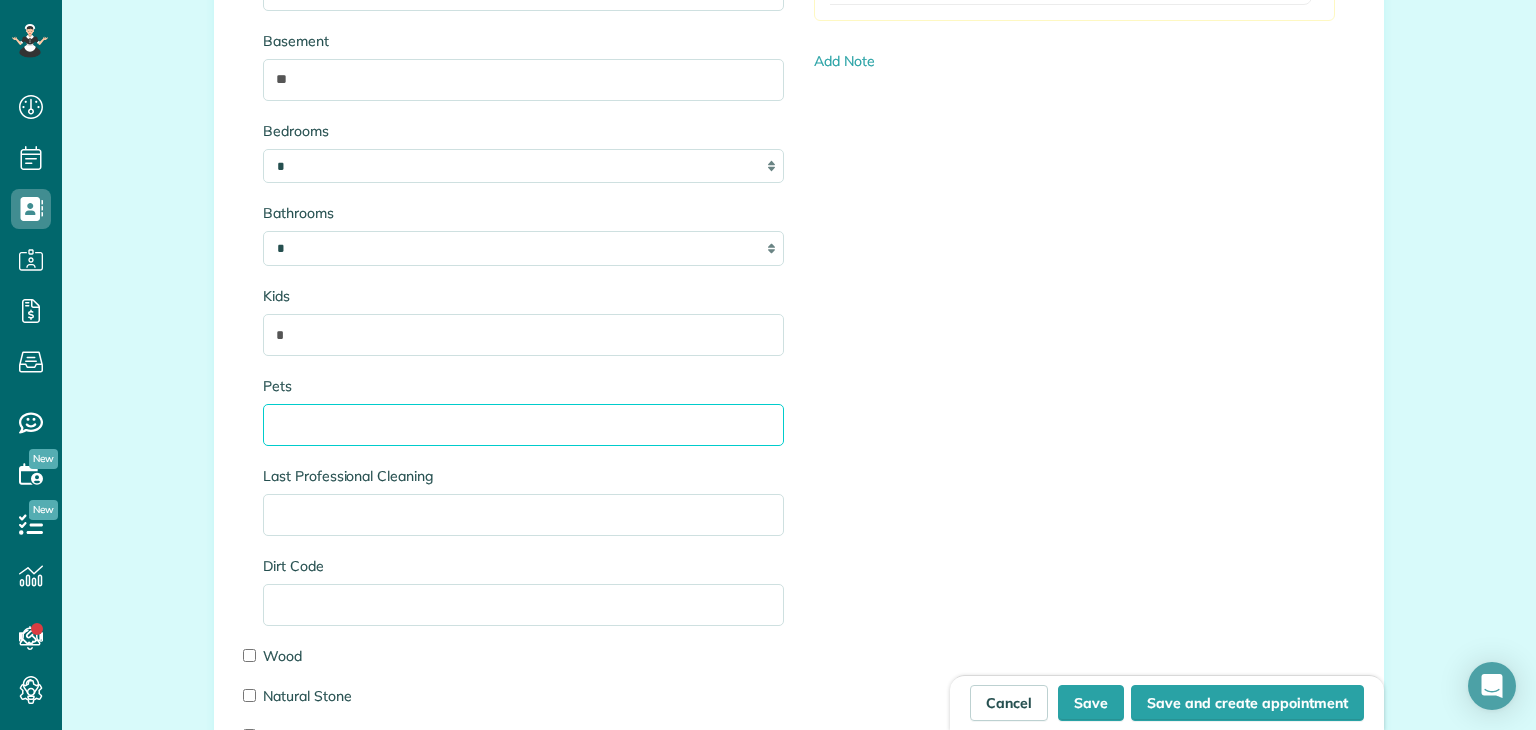click on "Pets" at bounding box center (523, 425) 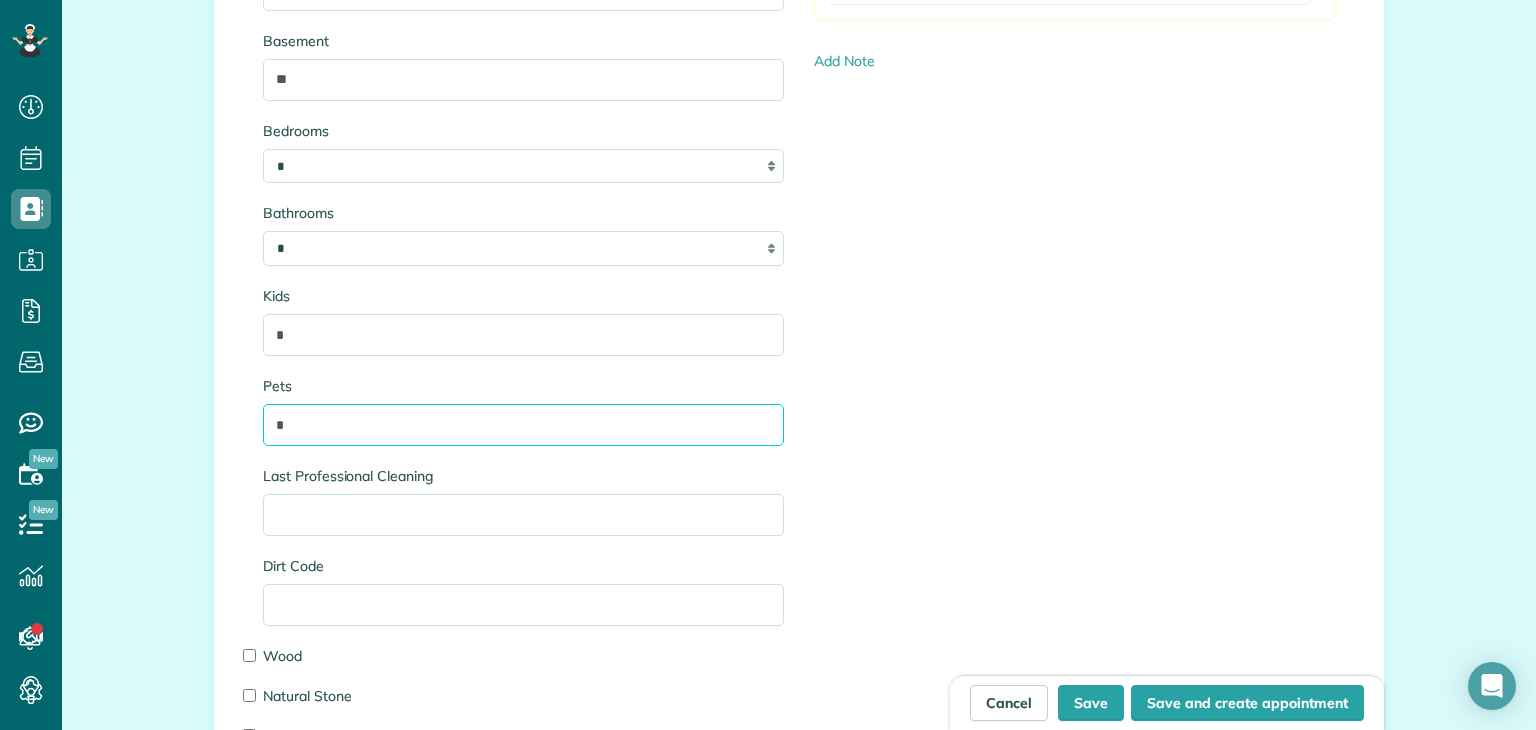 type on "*" 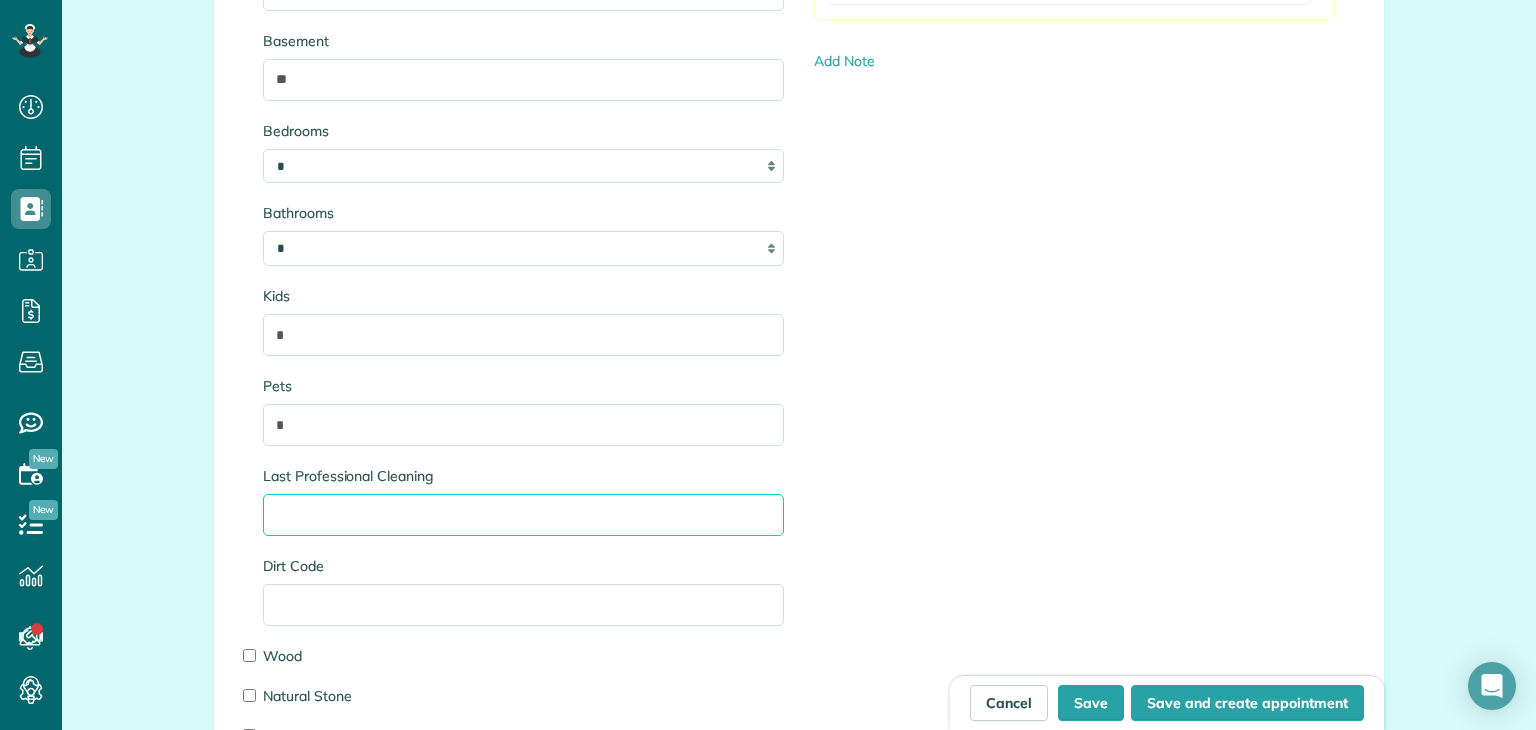 click on "Last Professional Cleaning" at bounding box center (523, 515) 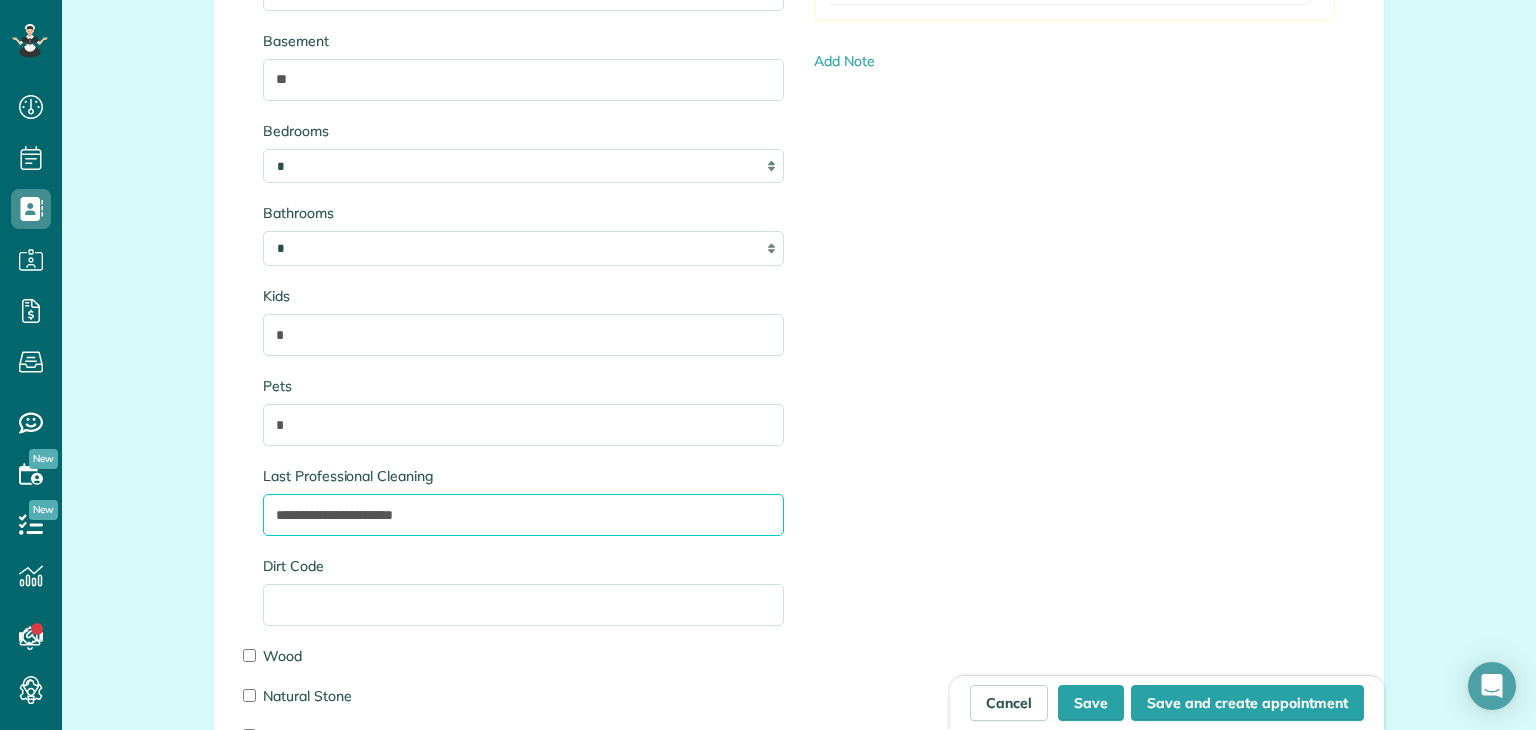type on "**********" 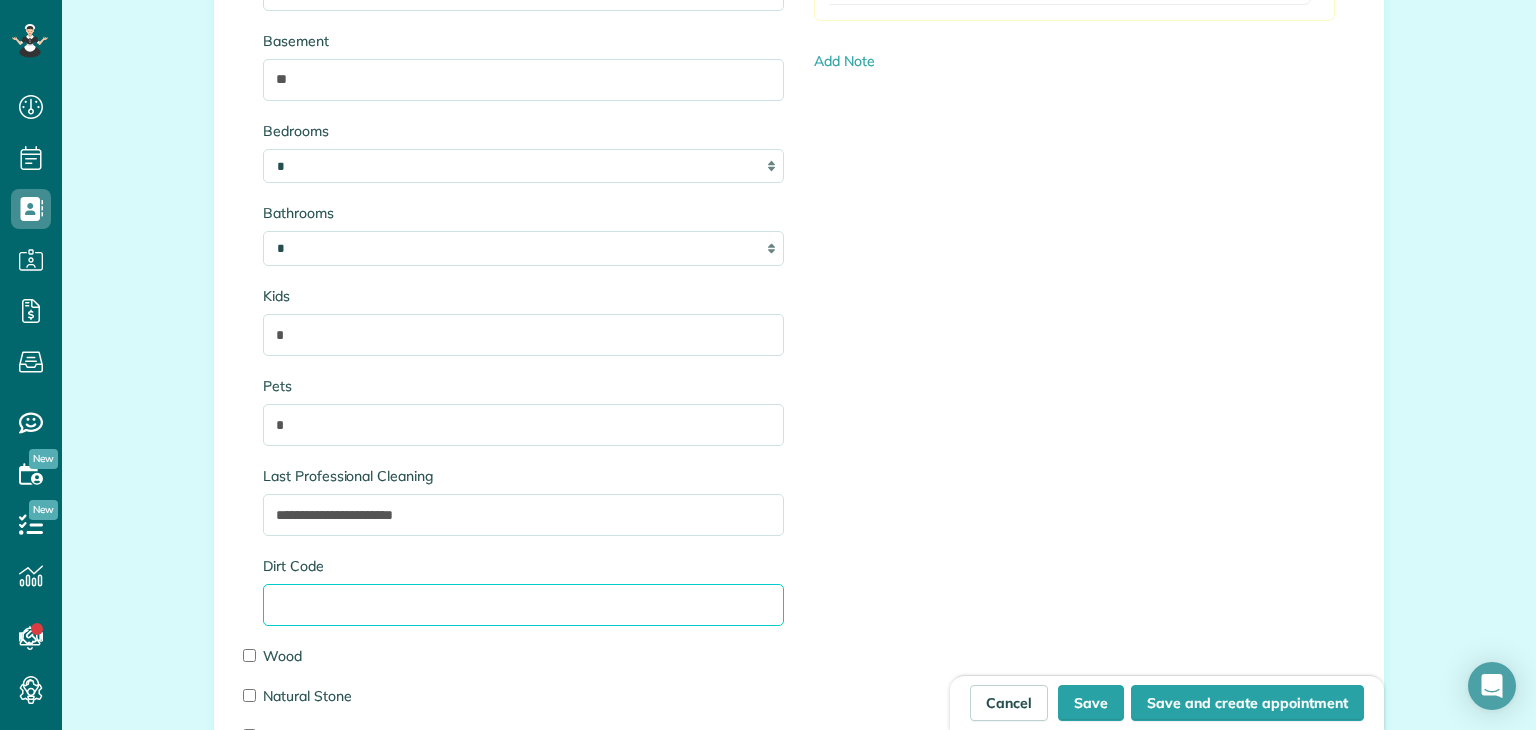 click on "Dirt Code" at bounding box center (523, 605) 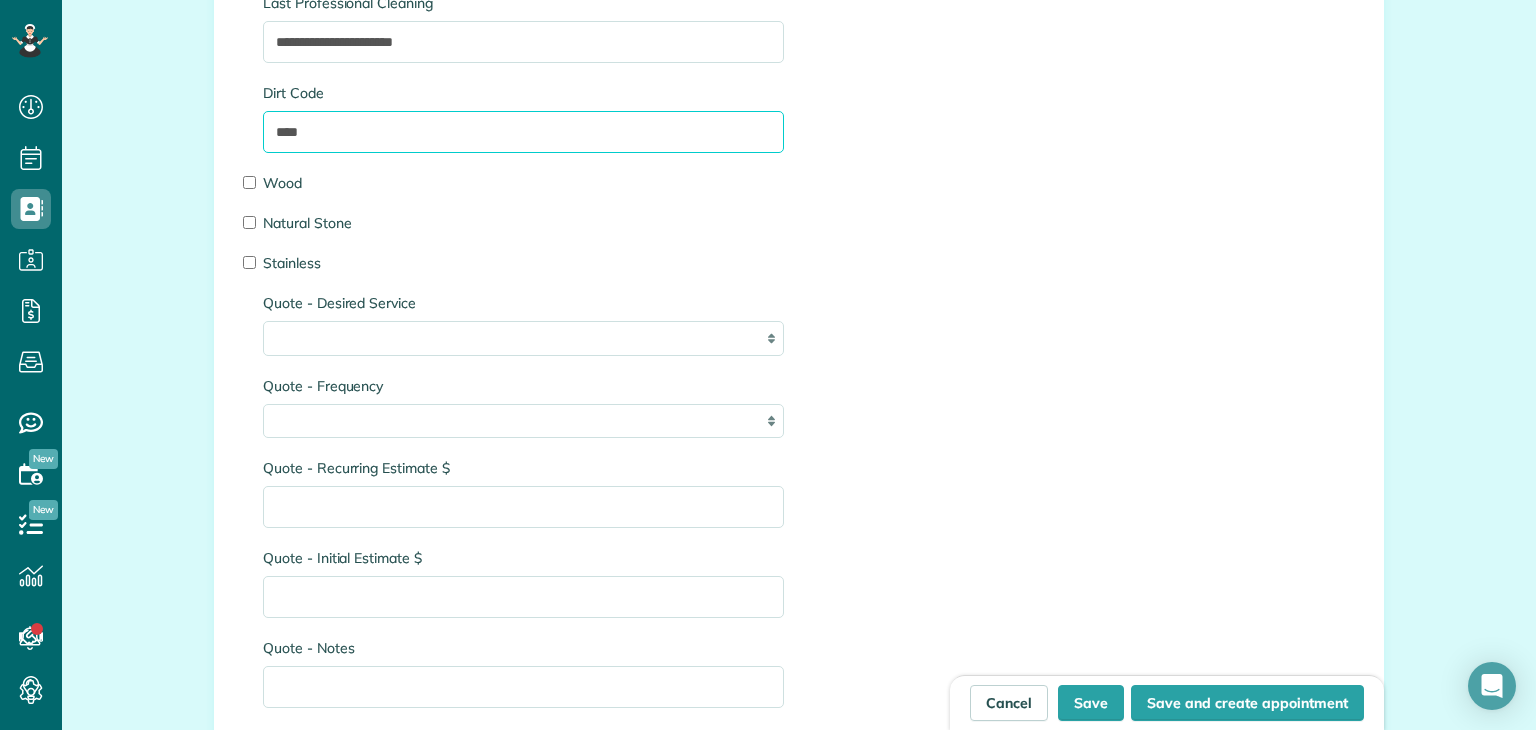 scroll, scrollTop: 2699, scrollLeft: 0, axis: vertical 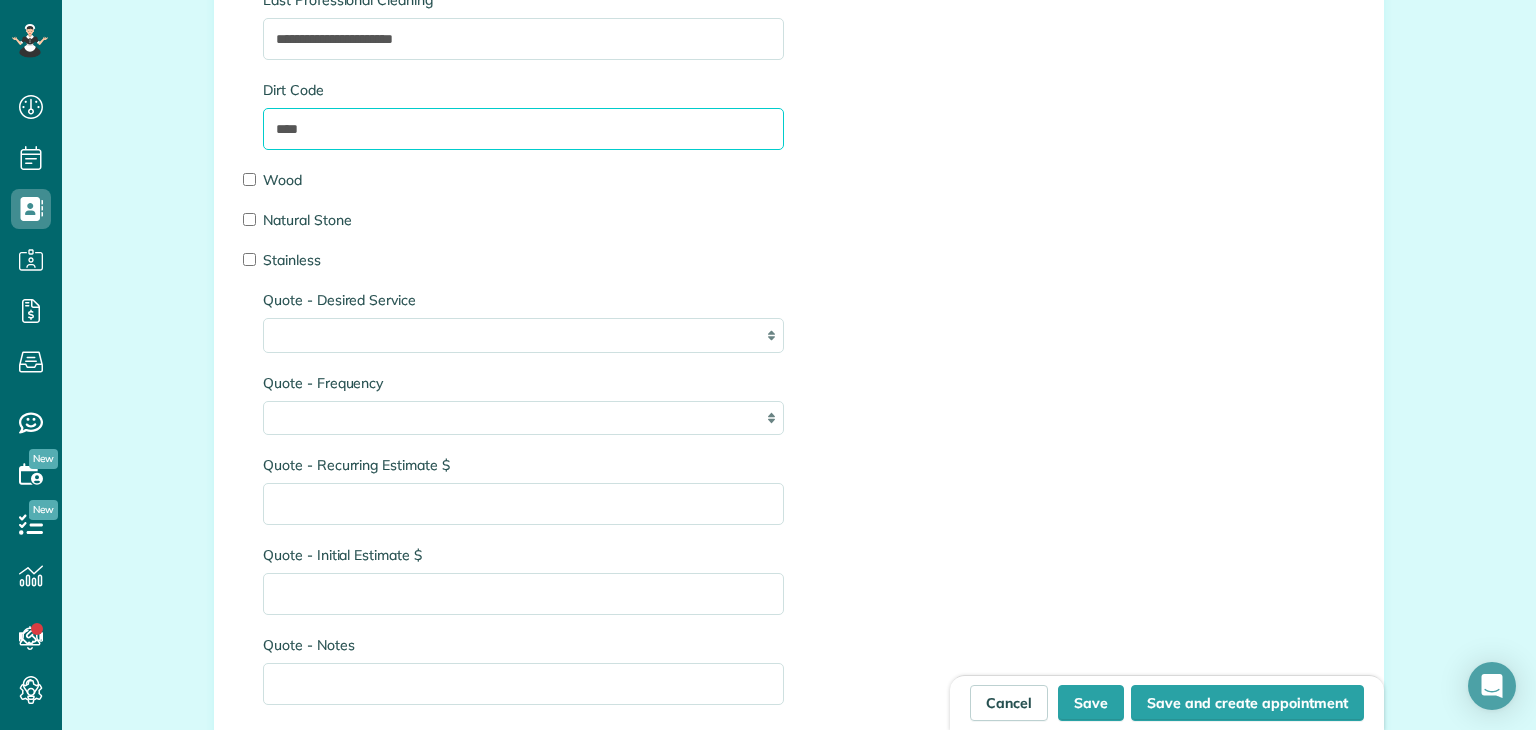 type on "****" 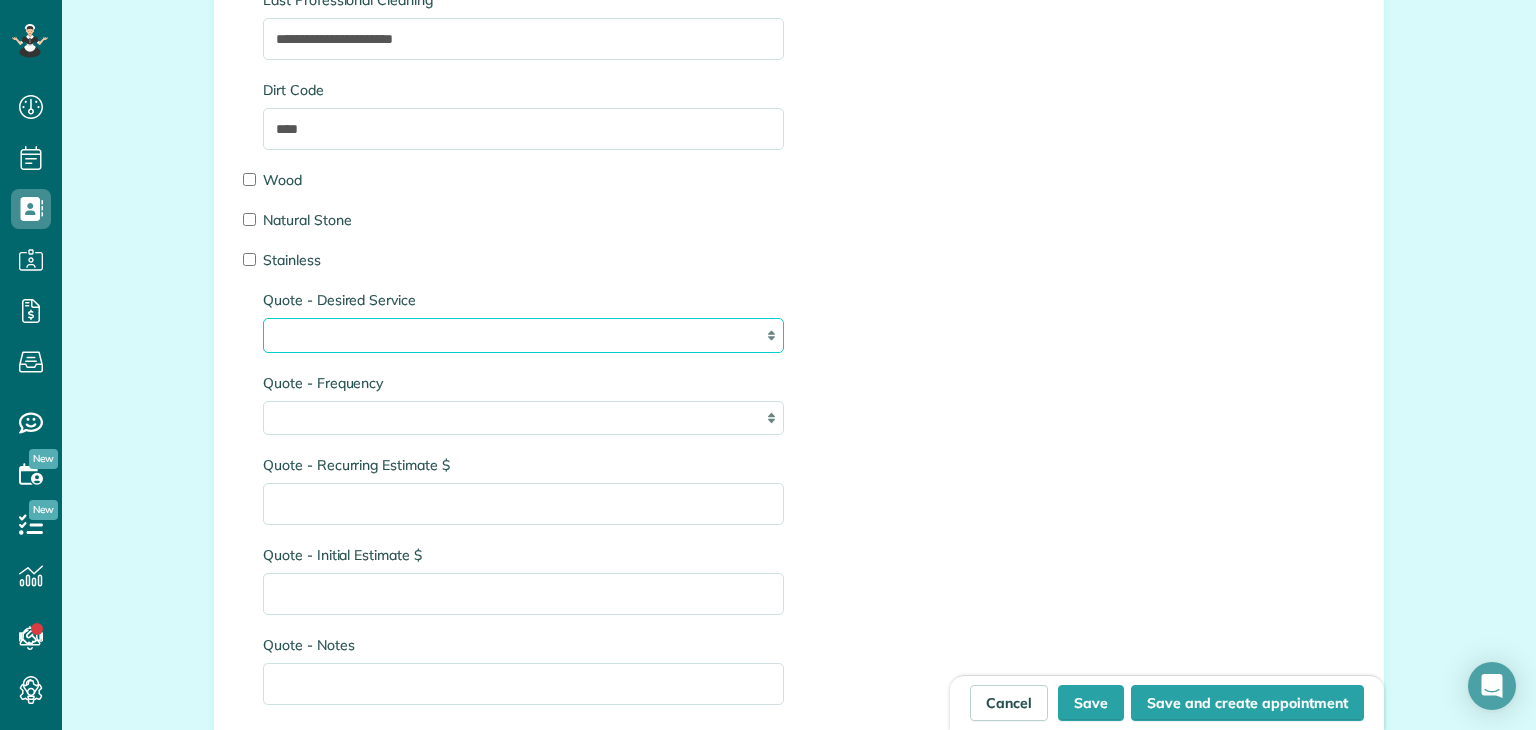 click on "**********" at bounding box center (523, 335) 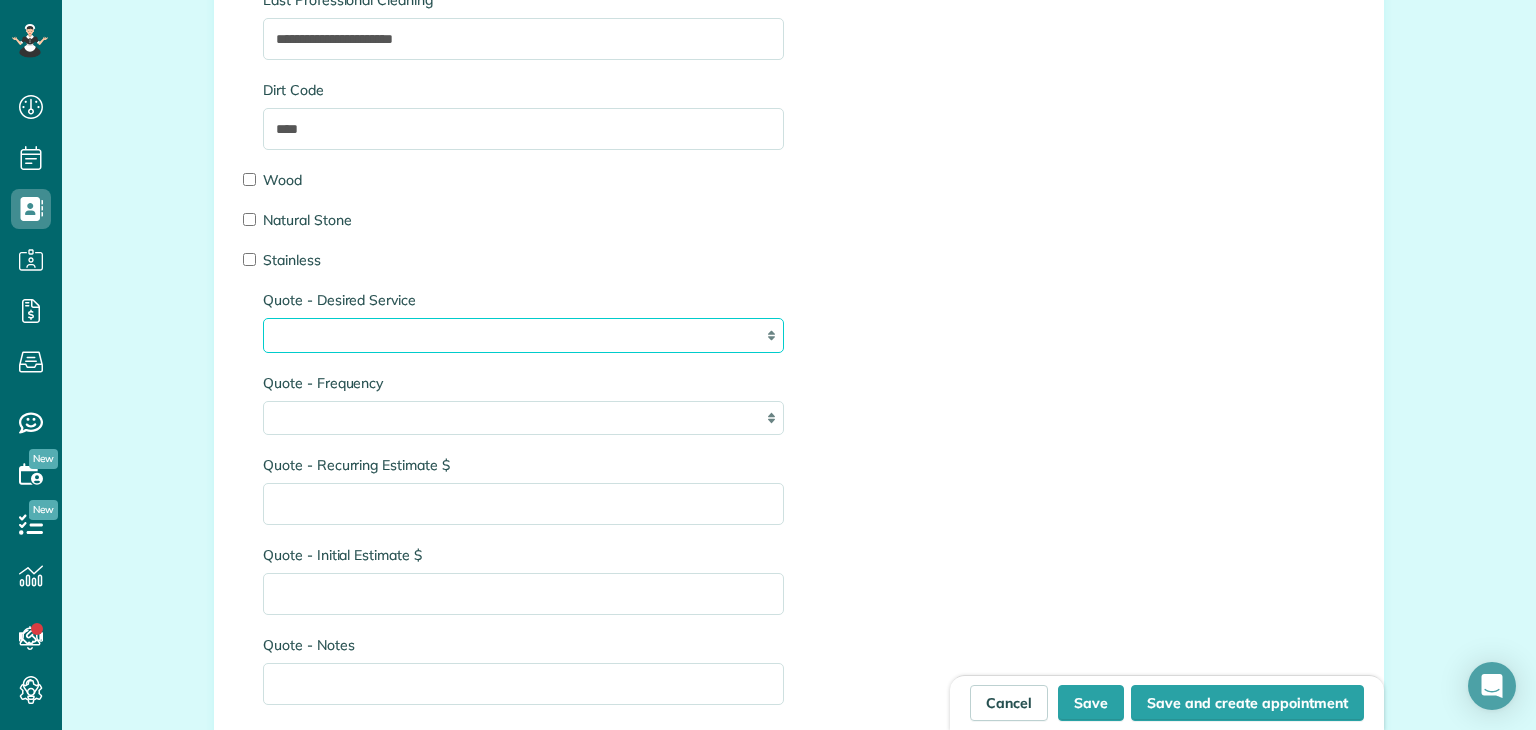 select on "**********" 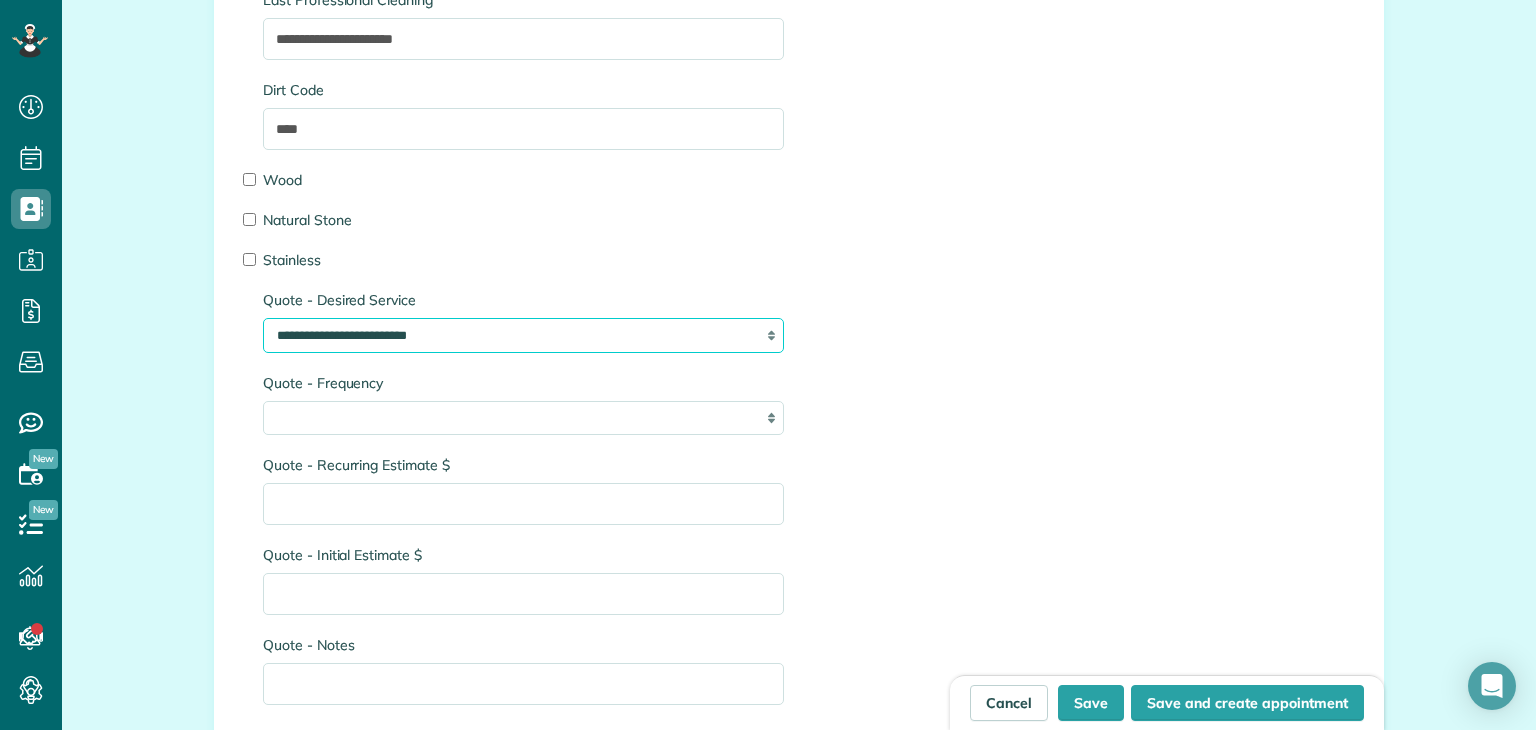 click on "**********" at bounding box center (523, 335) 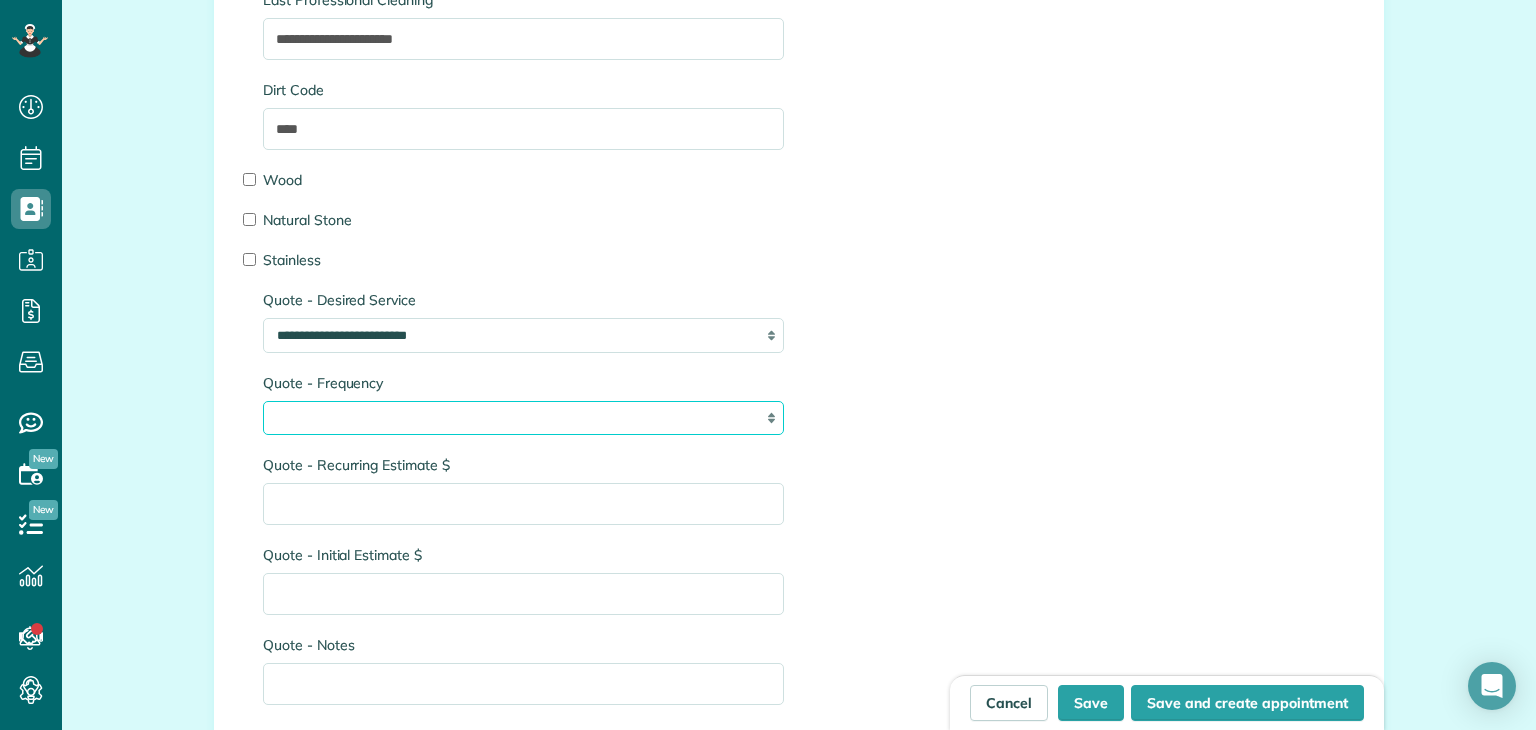 click on "****
******
********
*******" at bounding box center (523, 418) 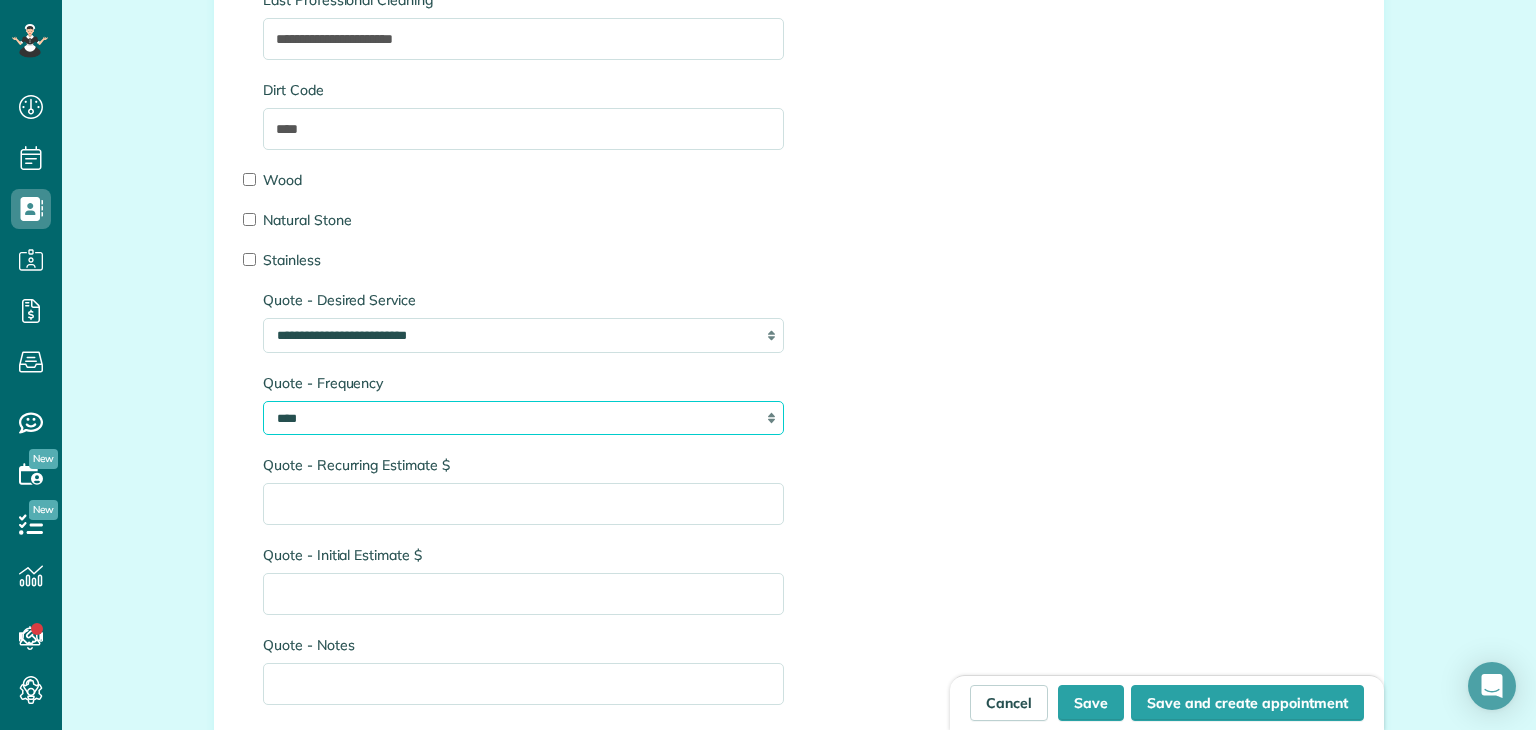 click on "****
******
********
*******" at bounding box center (523, 418) 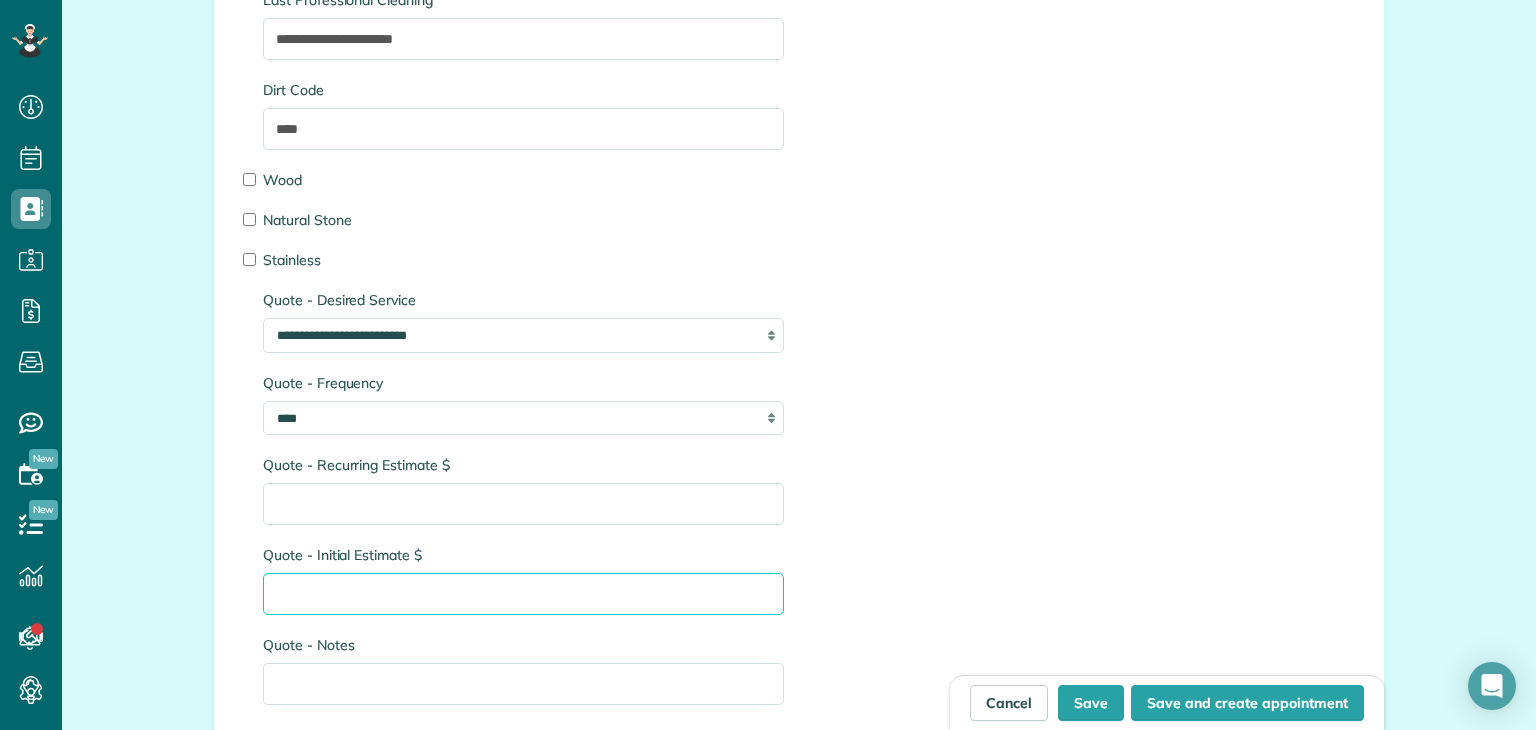 click on "Quote - Initial Estimate $" at bounding box center (523, 594) 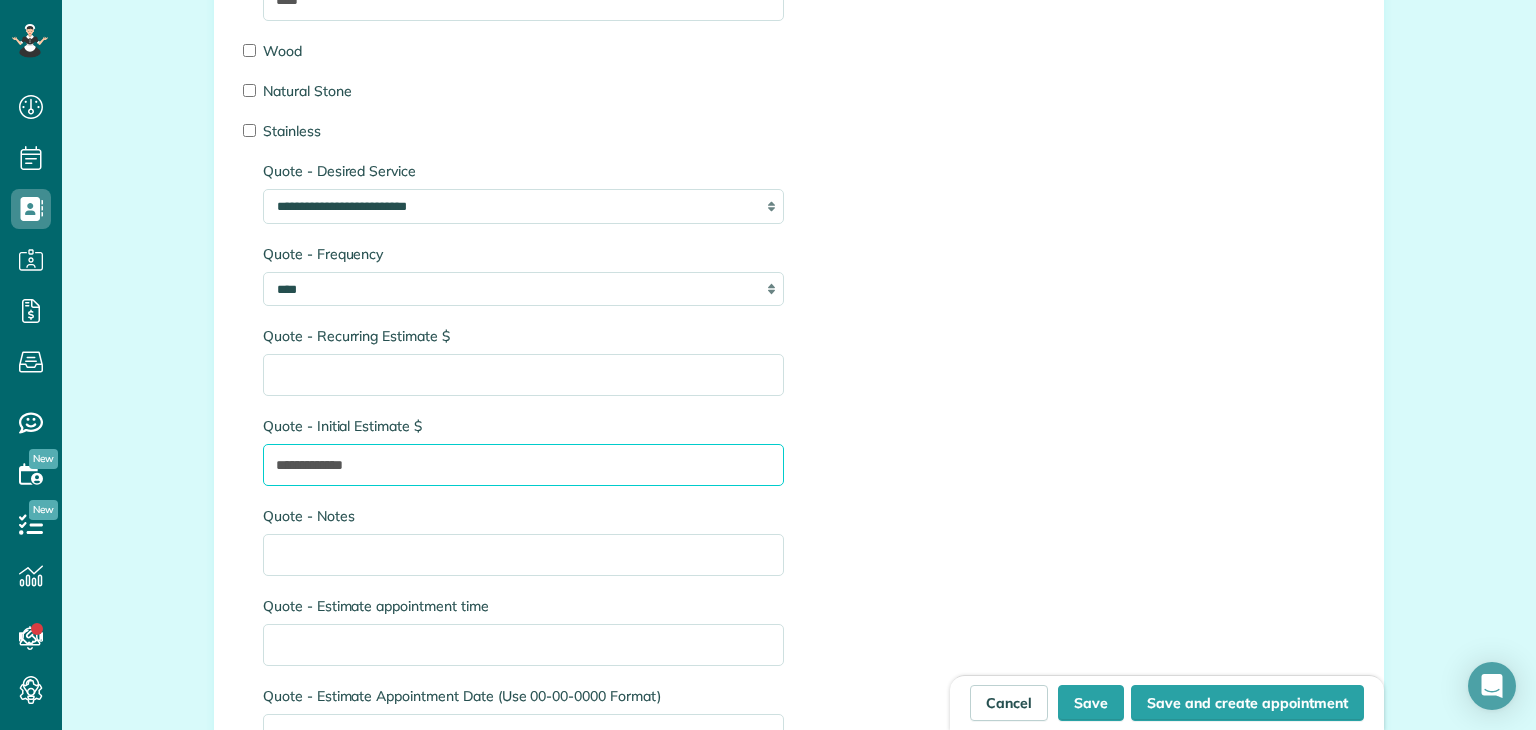 scroll, scrollTop: 2832, scrollLeft: 0, axis: vertical 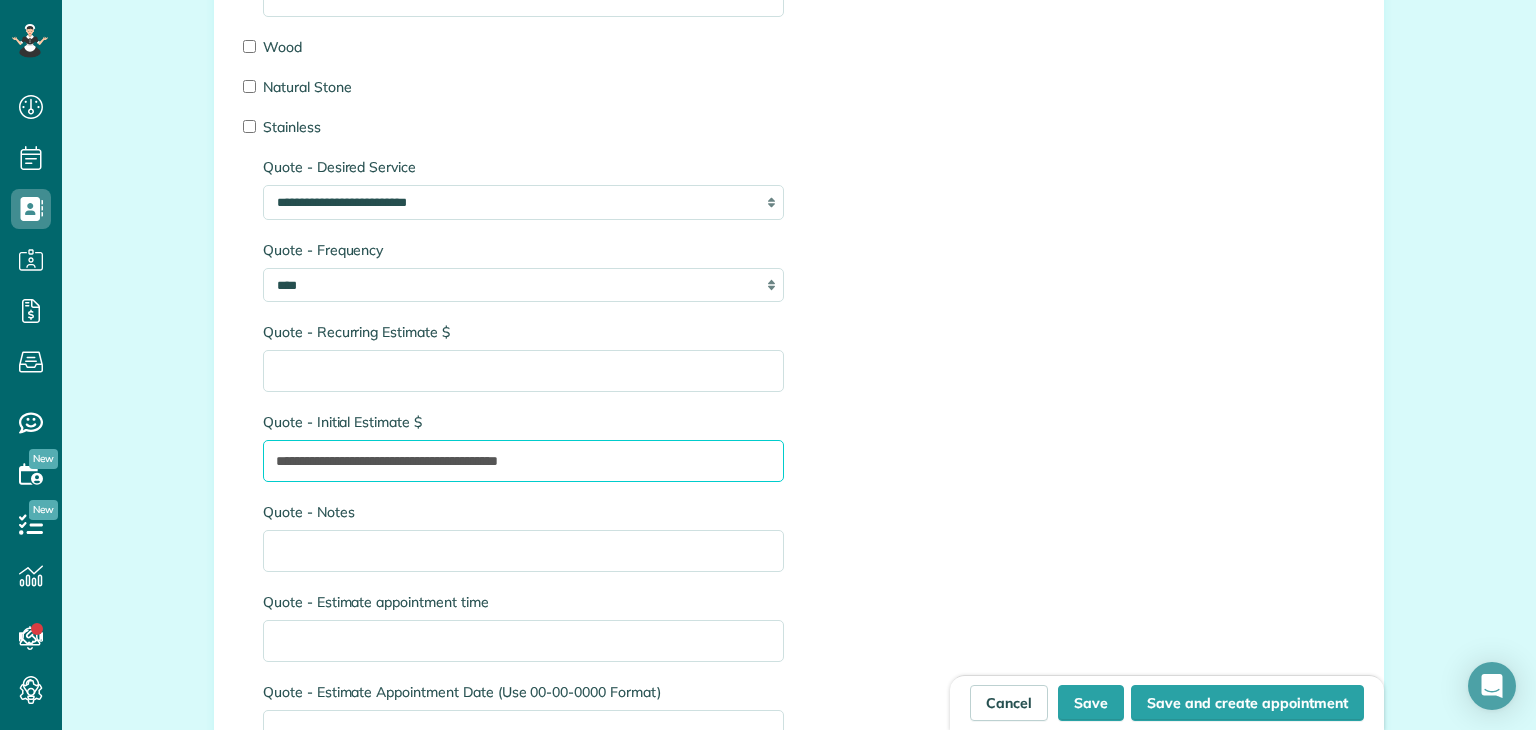 type on "**********" 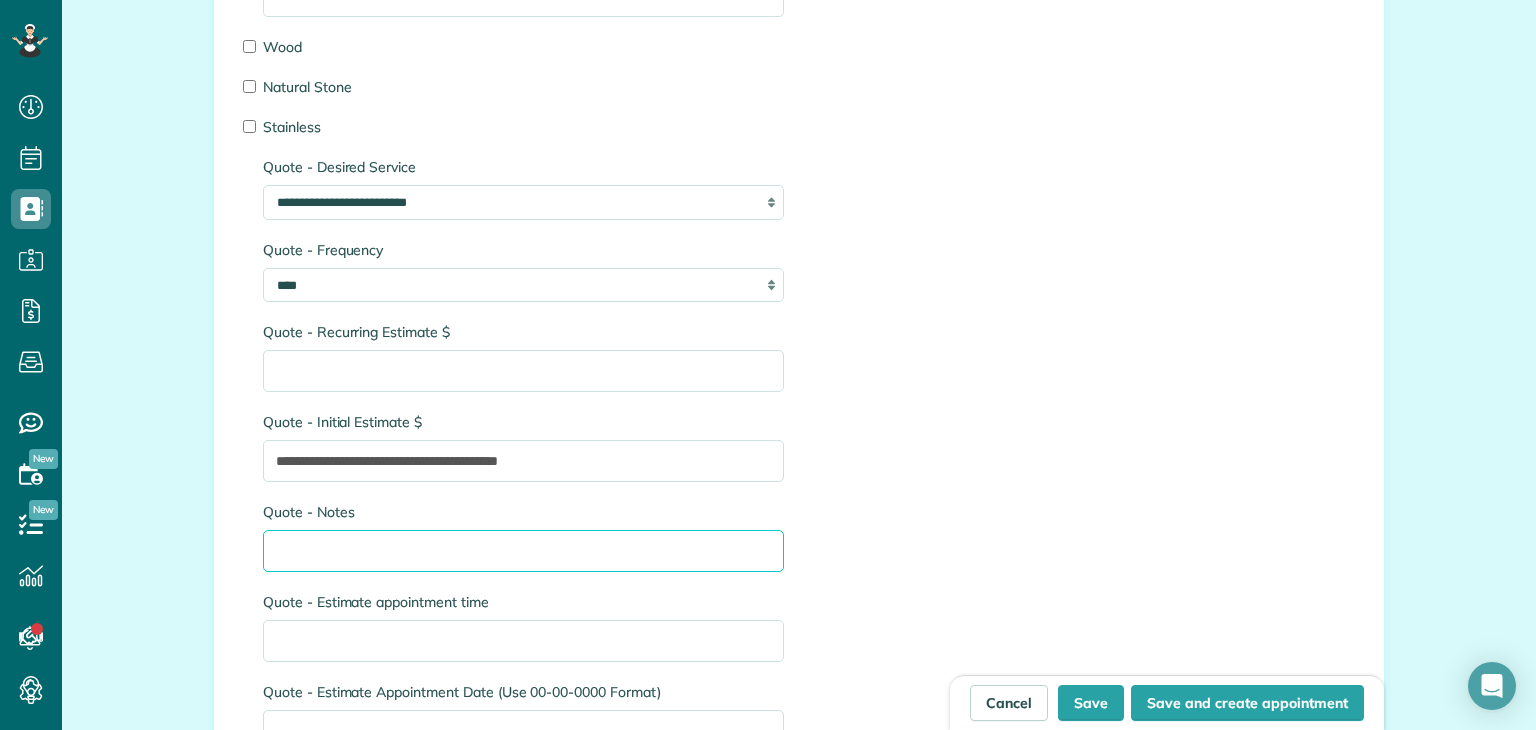 click on "Quote - Notes" at bounding box center [523, 551] 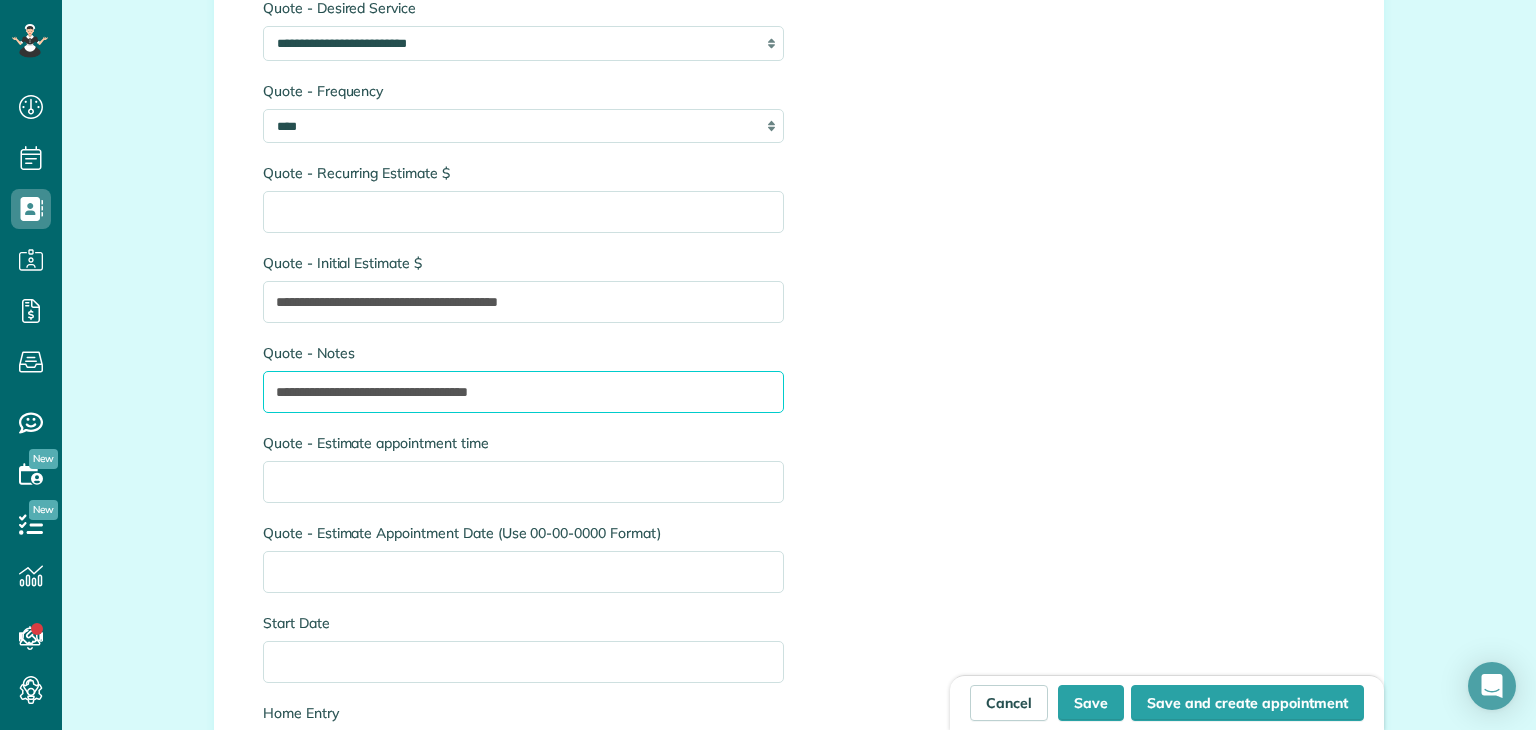 scroll, scrollTop: 2992, scrollLeft: 0, axis: vertical 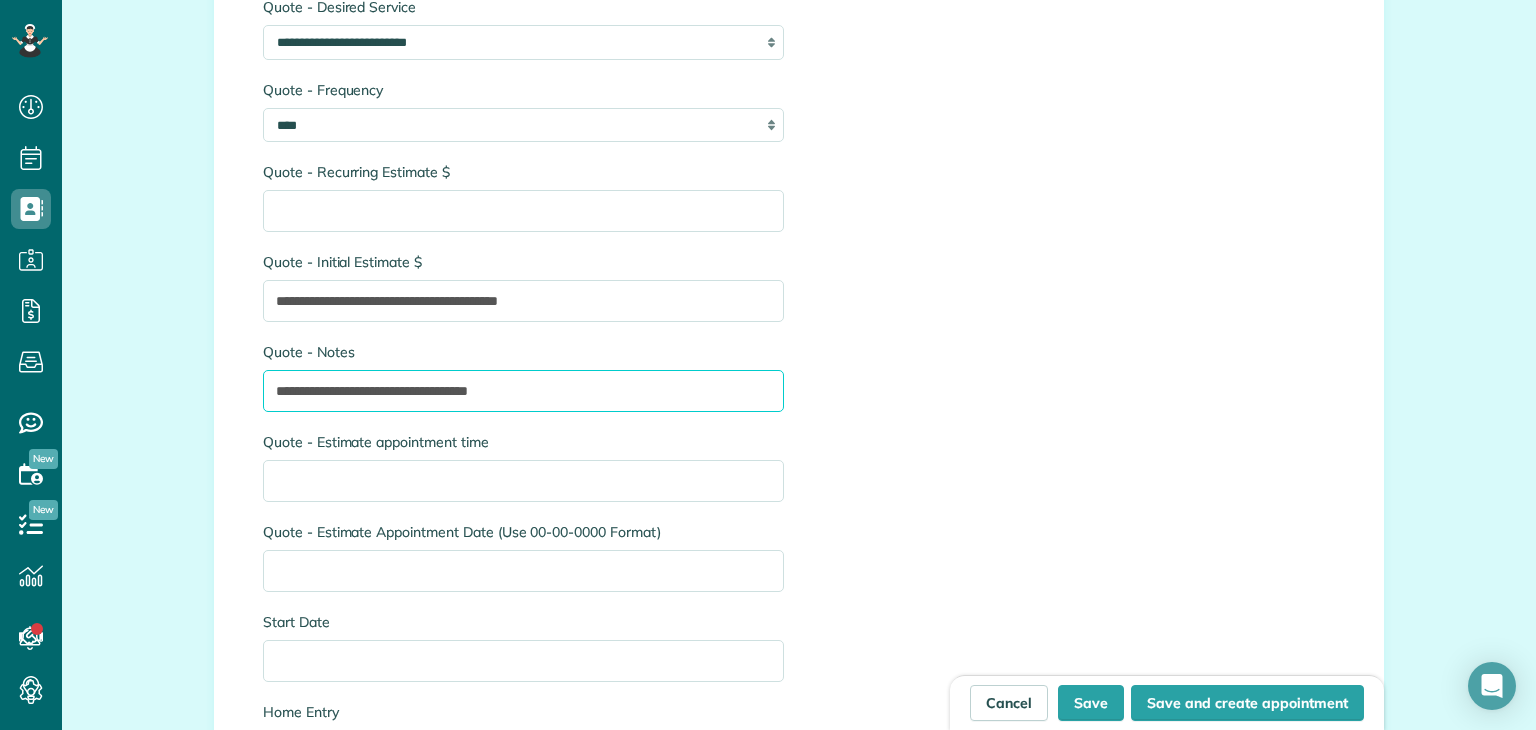 type on "**********" 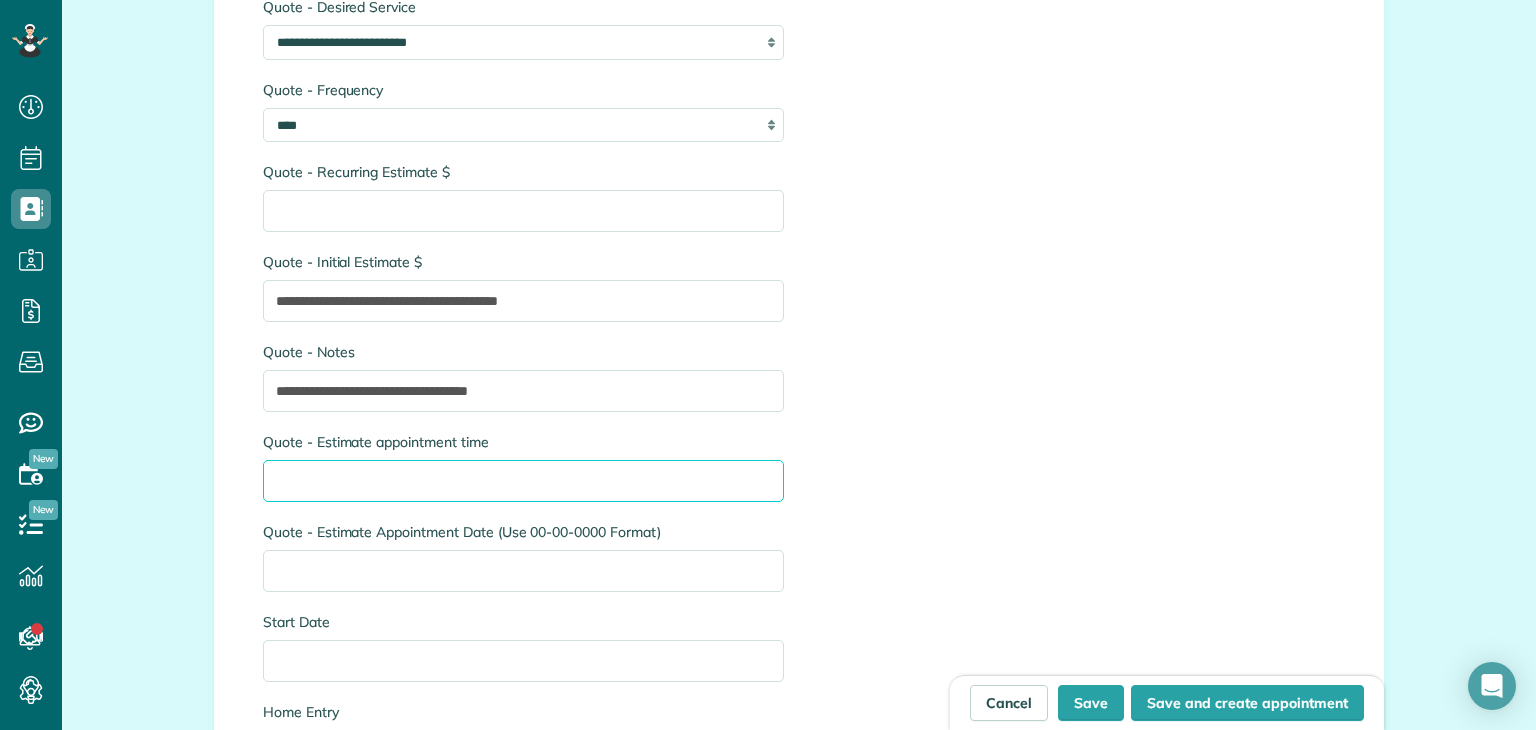 click on "Quote - Estimate appointment time" at bounding box center (523, 481) 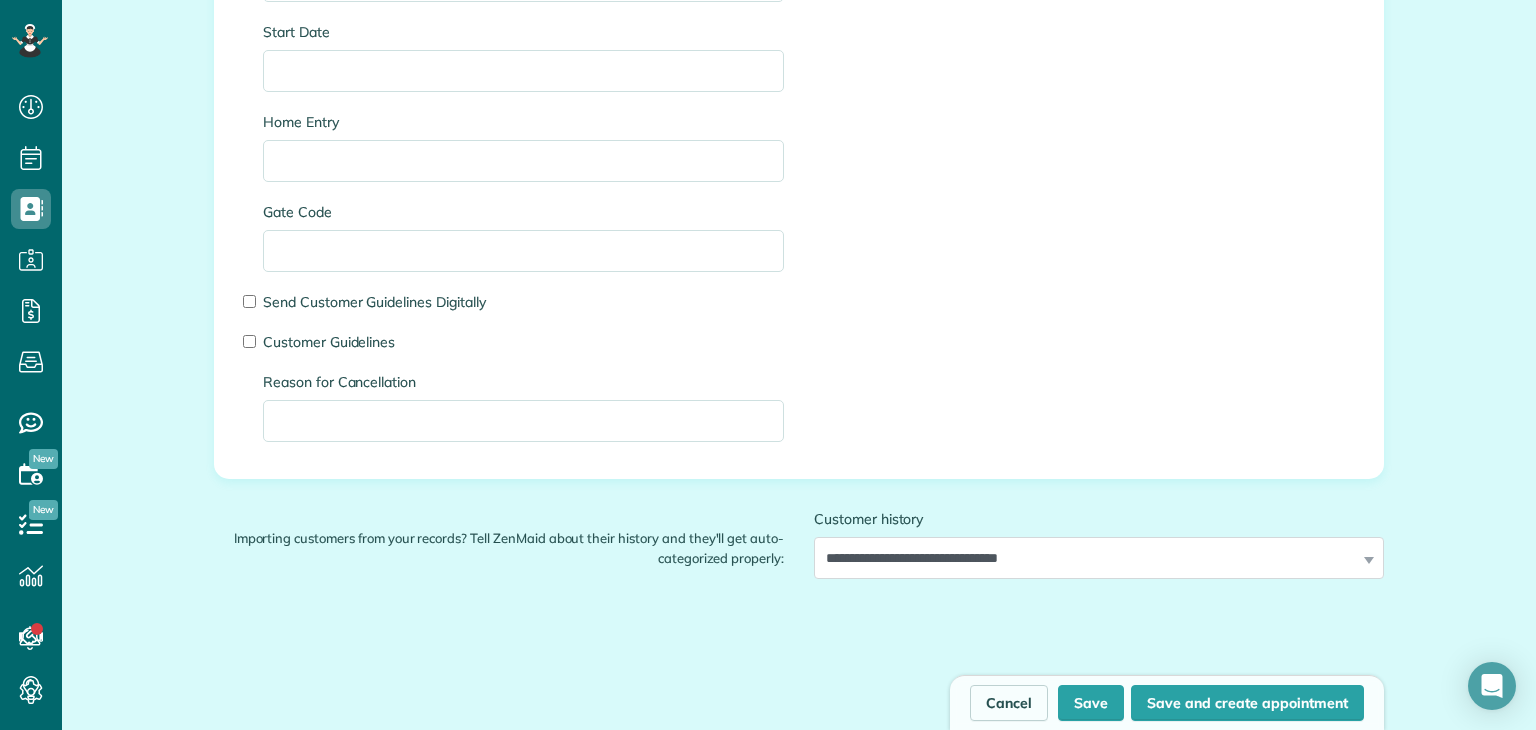 scroll, scrollTop: 3584, scrollLeft: 0, axis: vertical 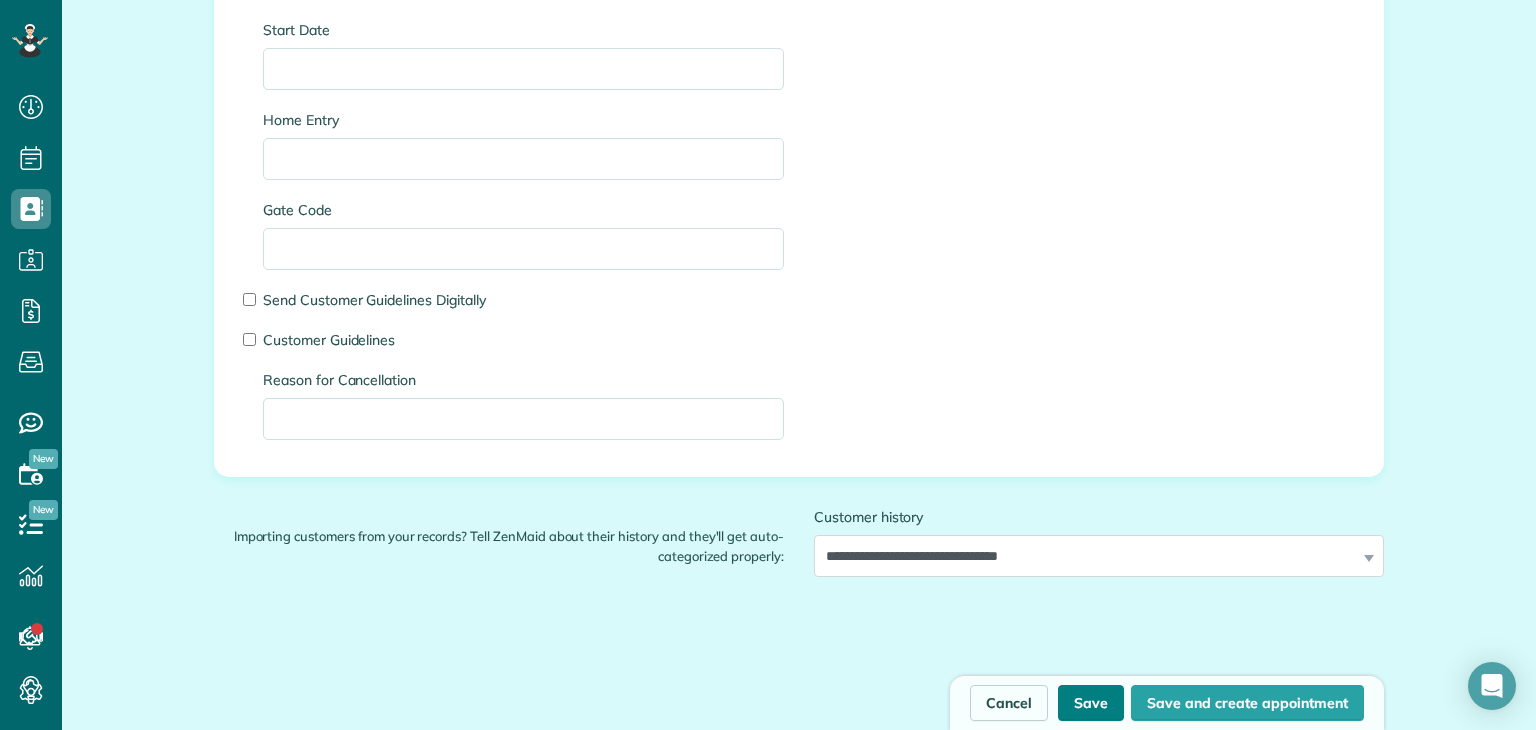 type on "**********" 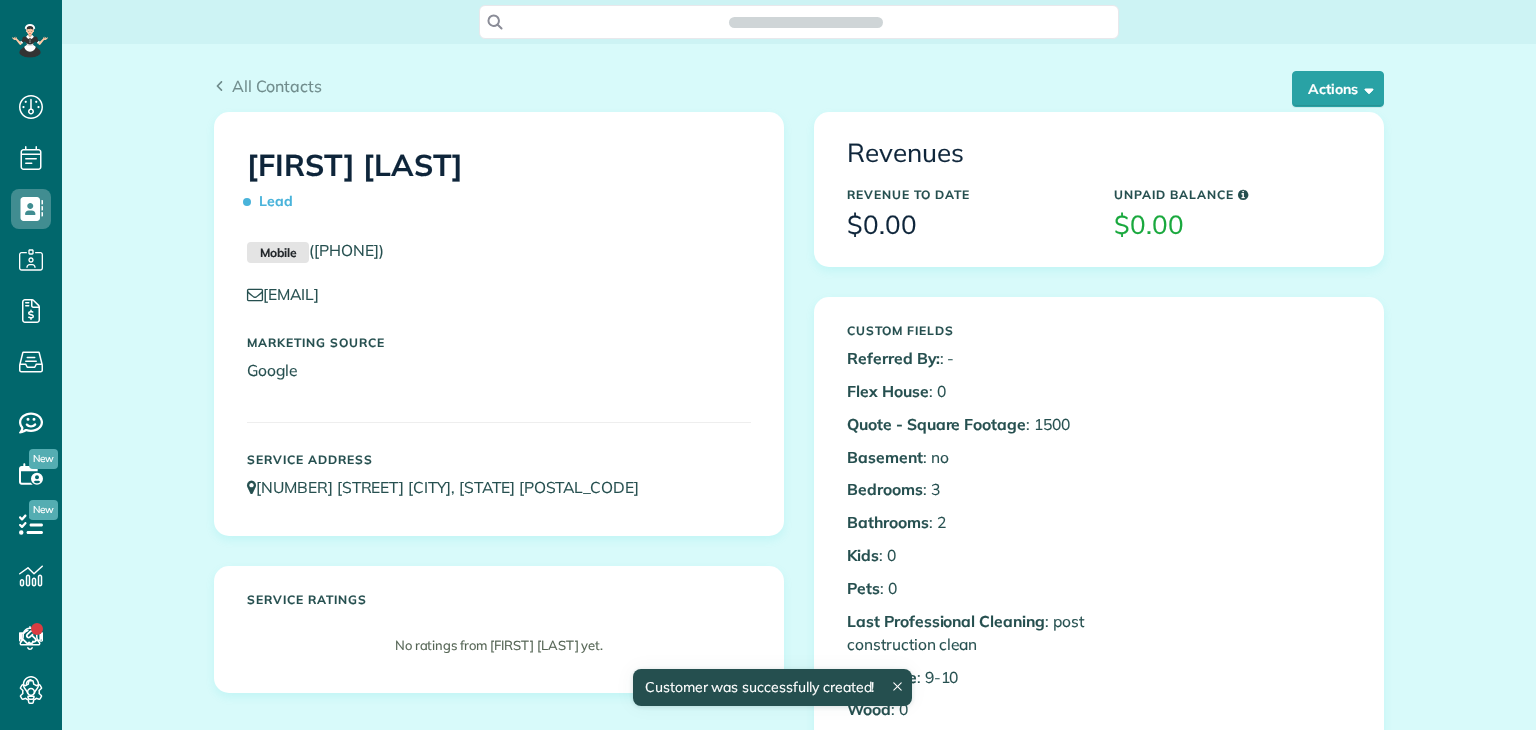 scroll, scrollTop: 0, scrollLeft: 0, axis: both 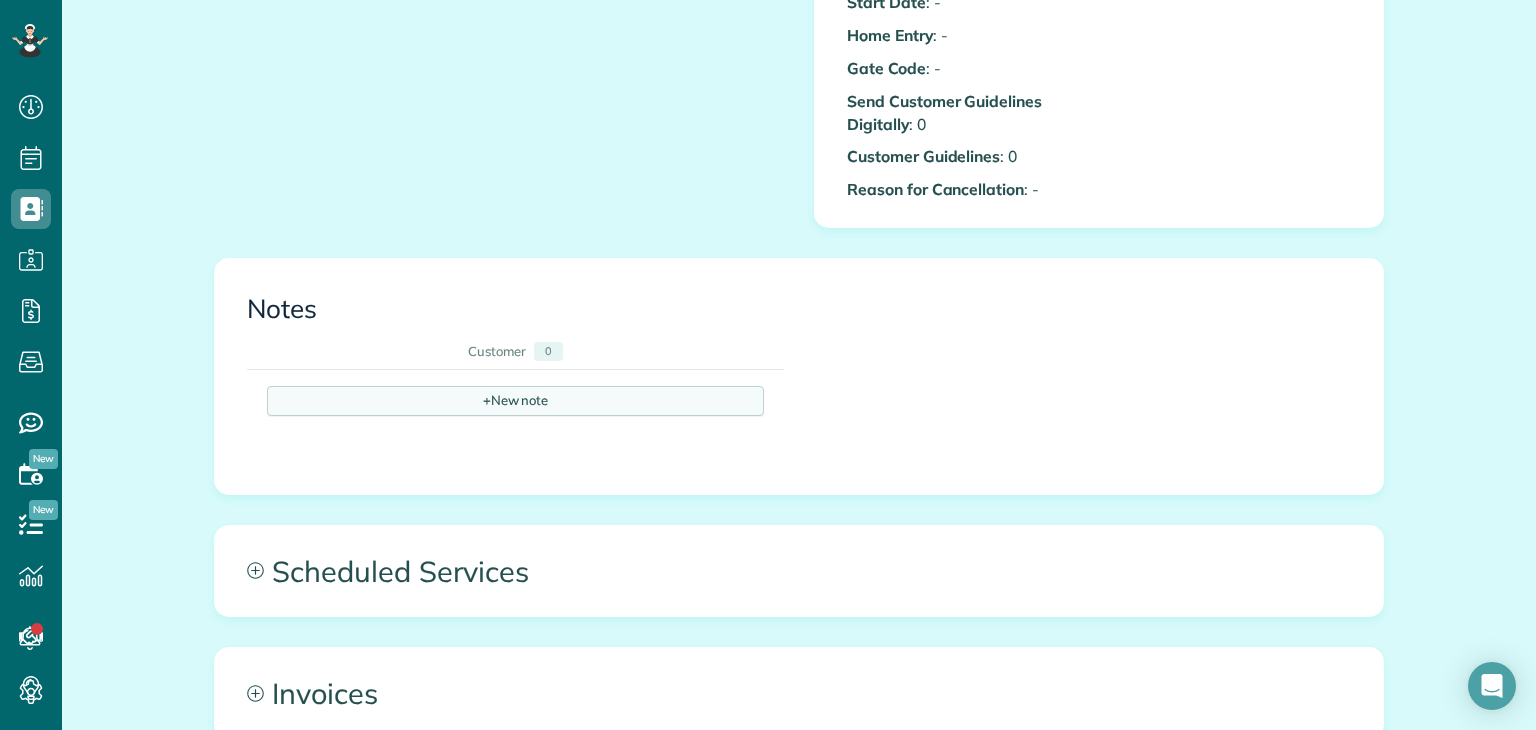 click on "+
New note" at bounding box center (515, 401) 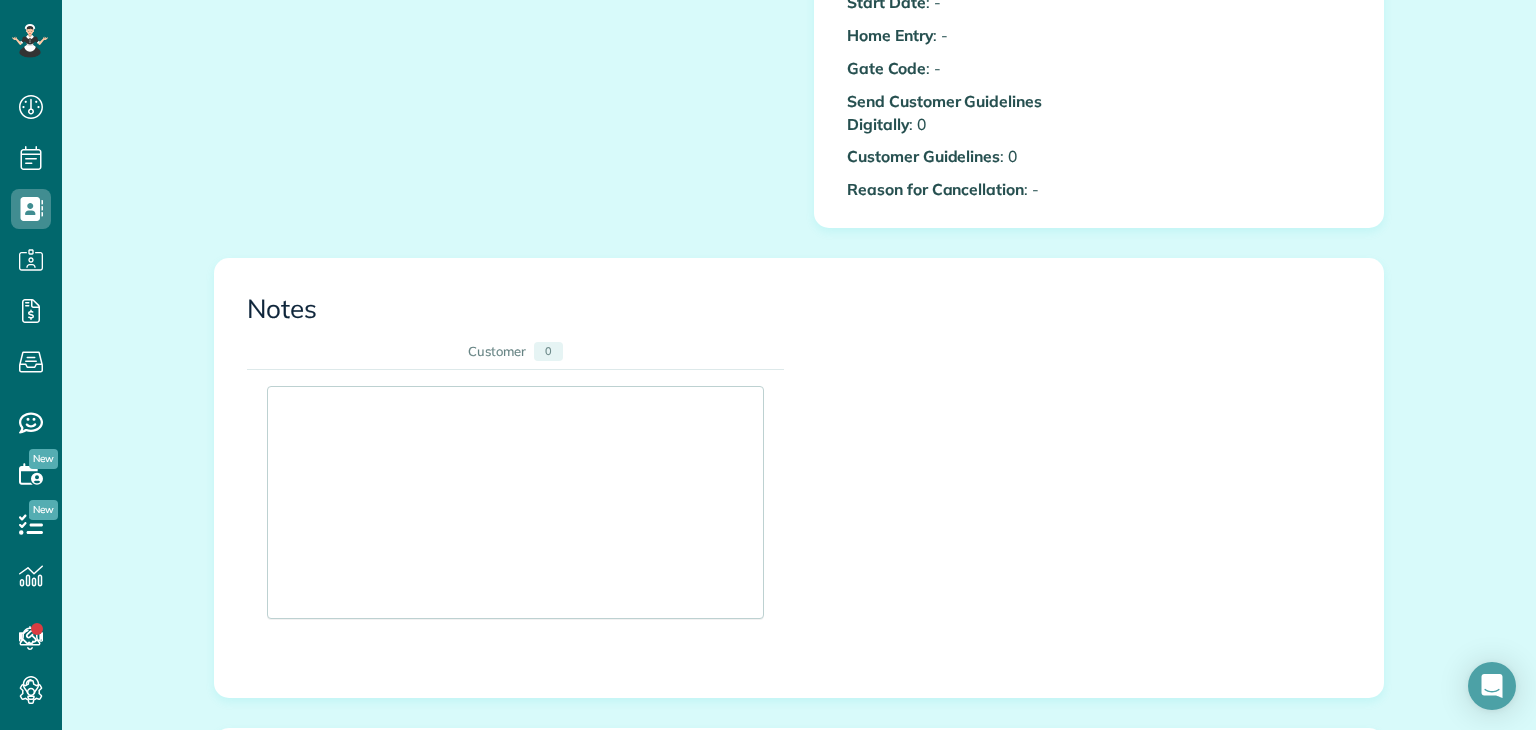 click at bounding box center [515, 502] 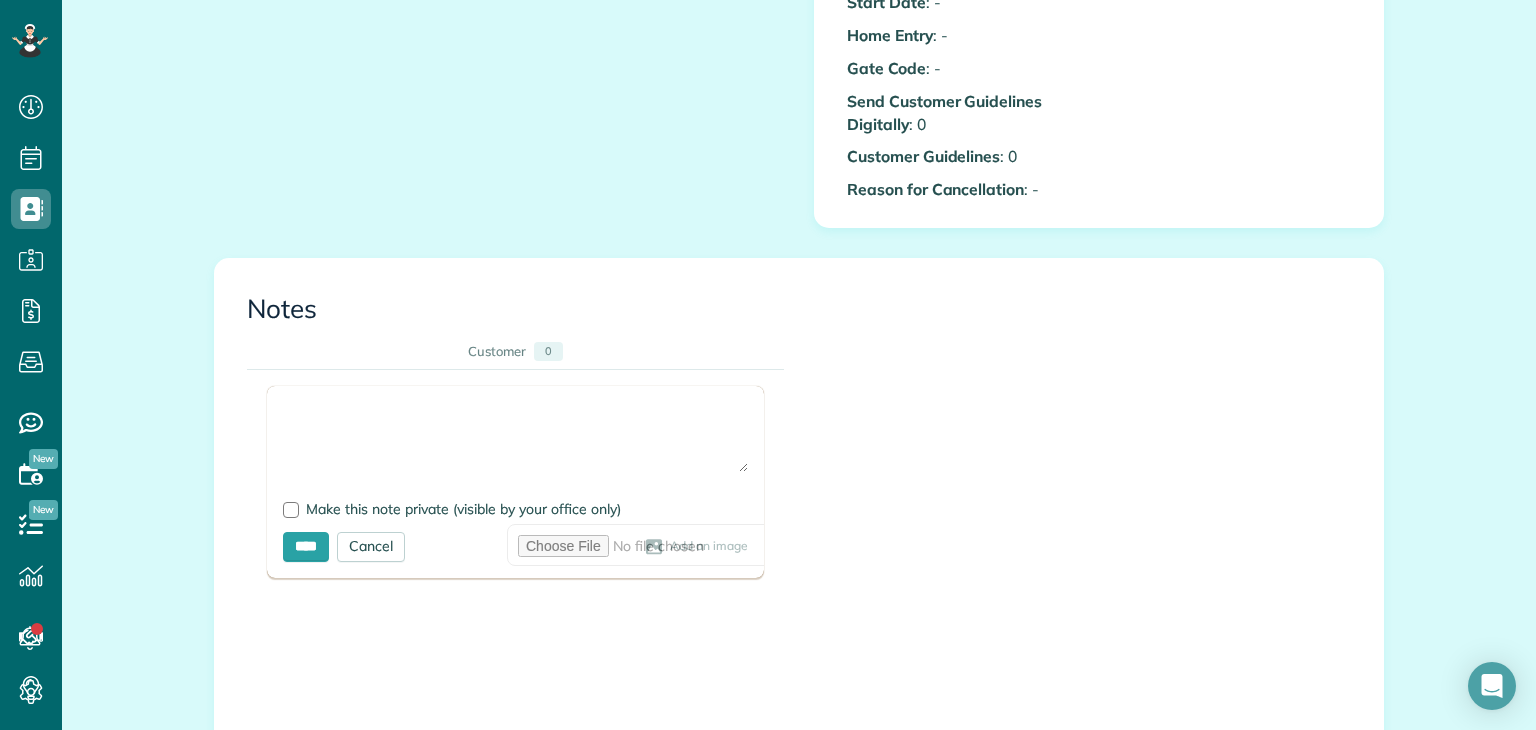 click at bounding box center [515, 437] 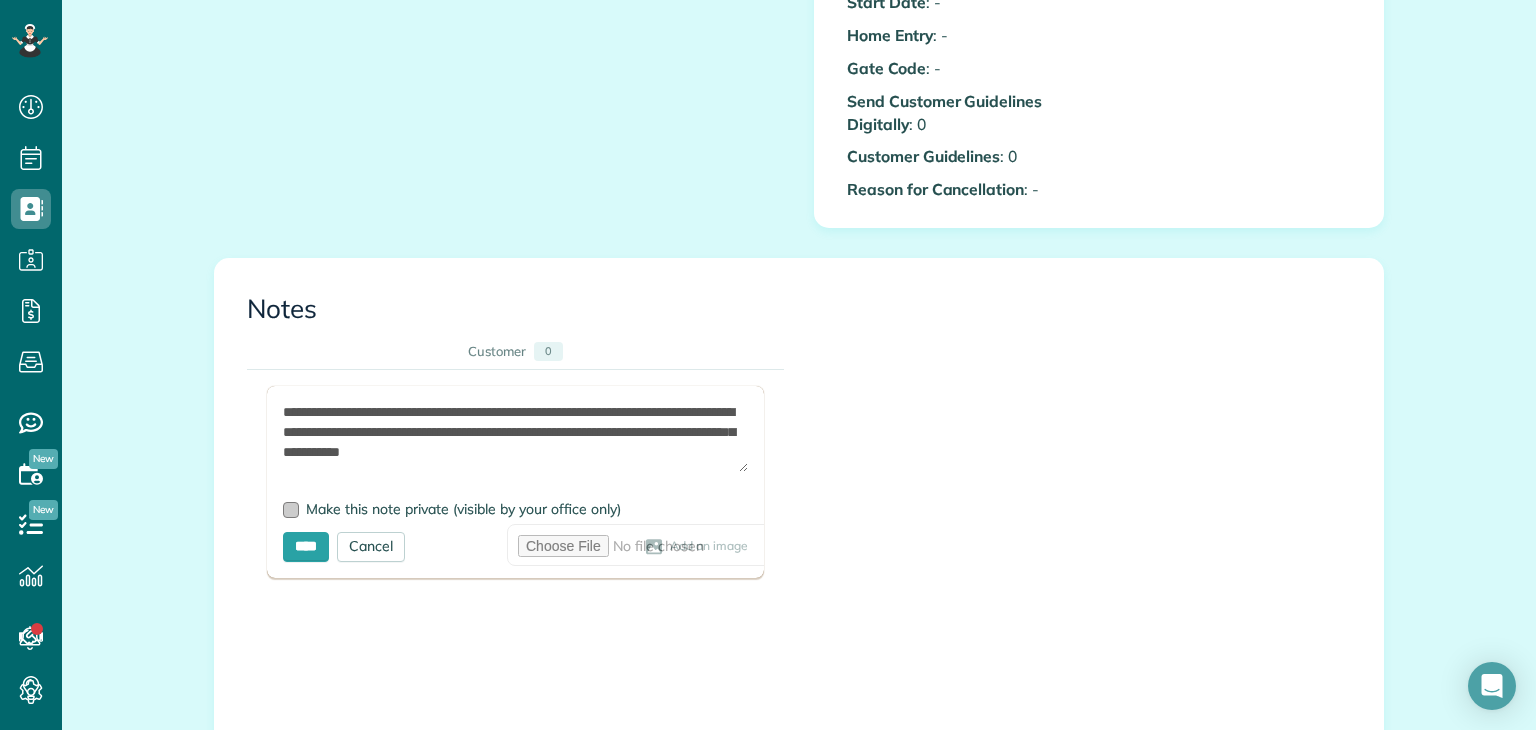 type on "**********" 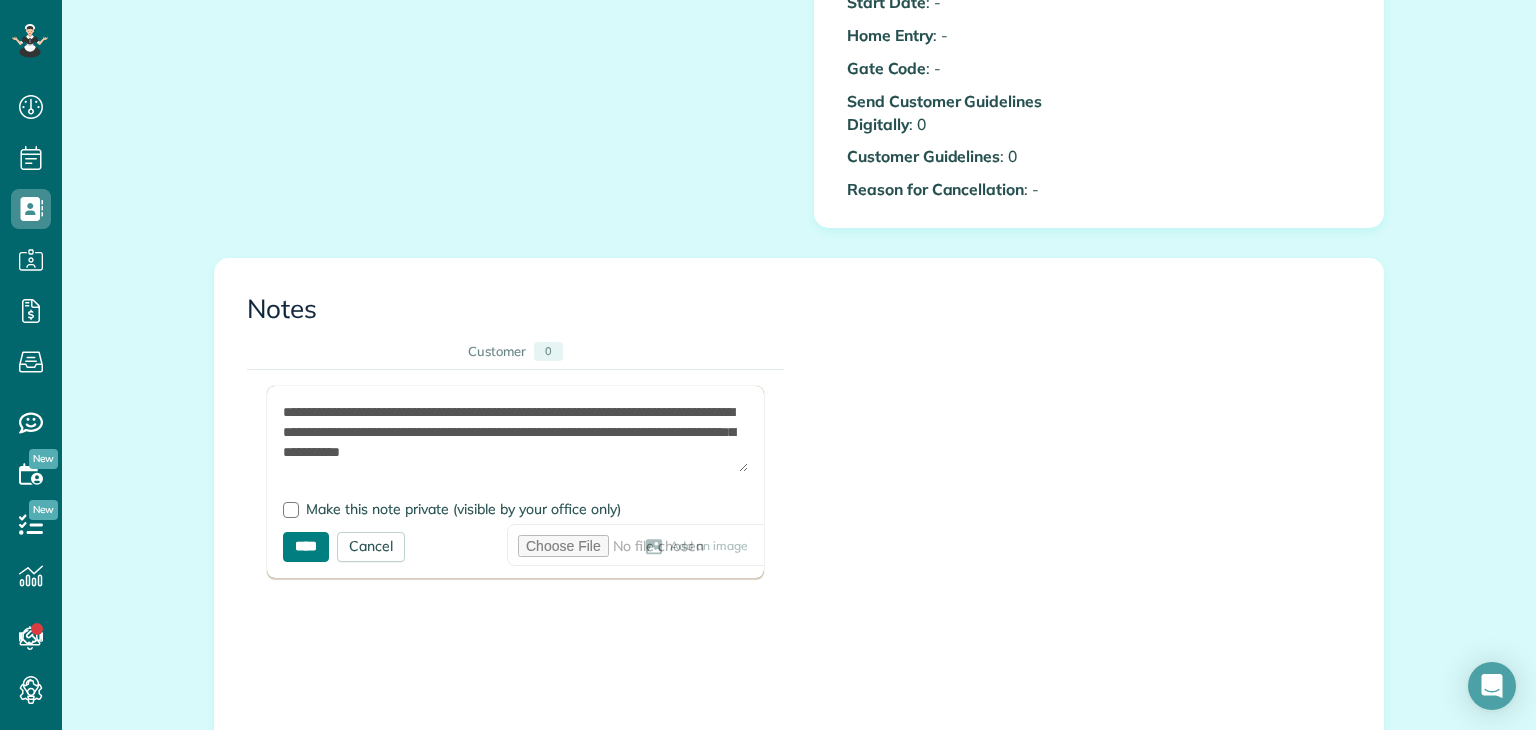 click on "****" at bounding box center (306, 547) 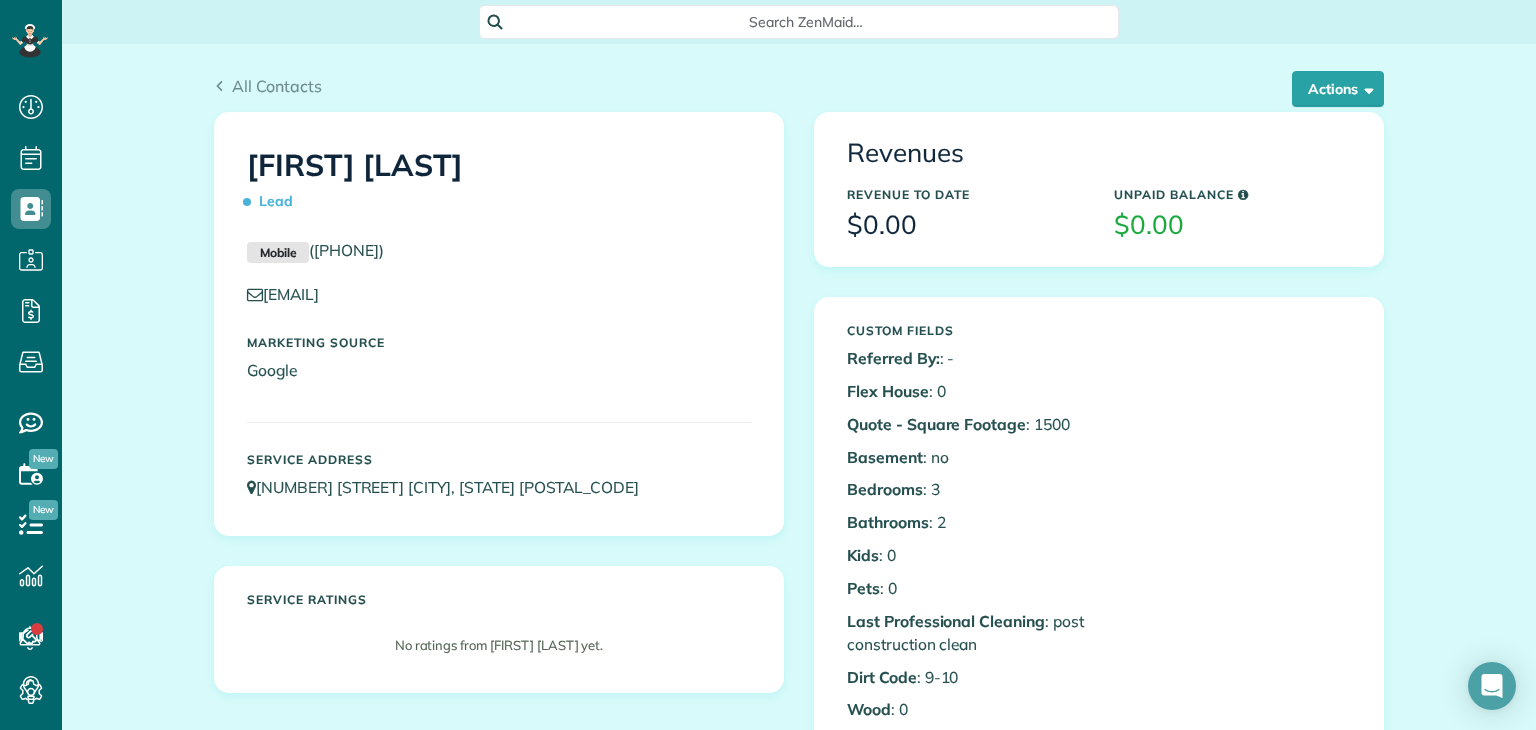 scroll, scrollTop: 190, scrollLeft: 0, axis: vertical 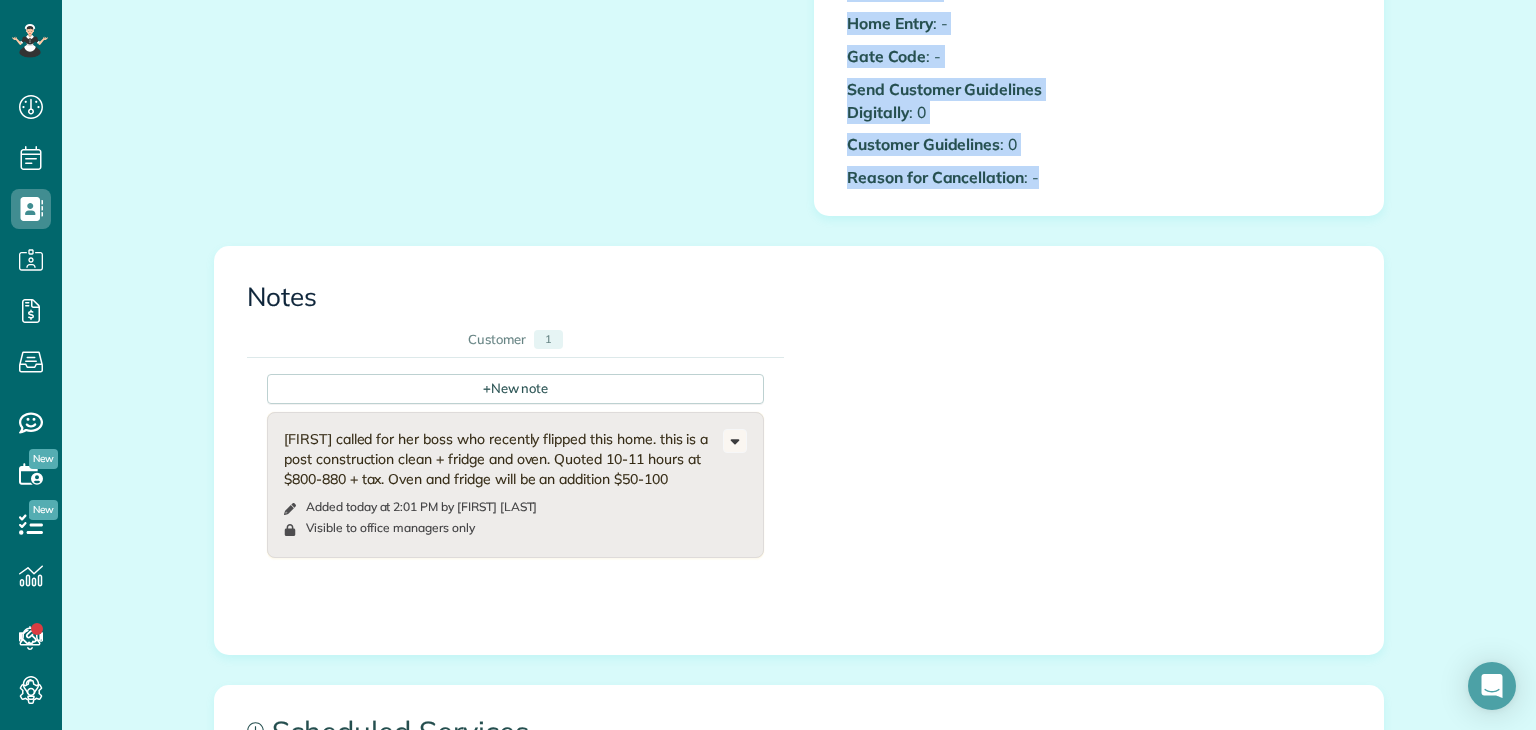 drag, startPoint x: 840, startPoint y: 167, endPoint x: 1315, endPoint y: 164, distance: 475.00946 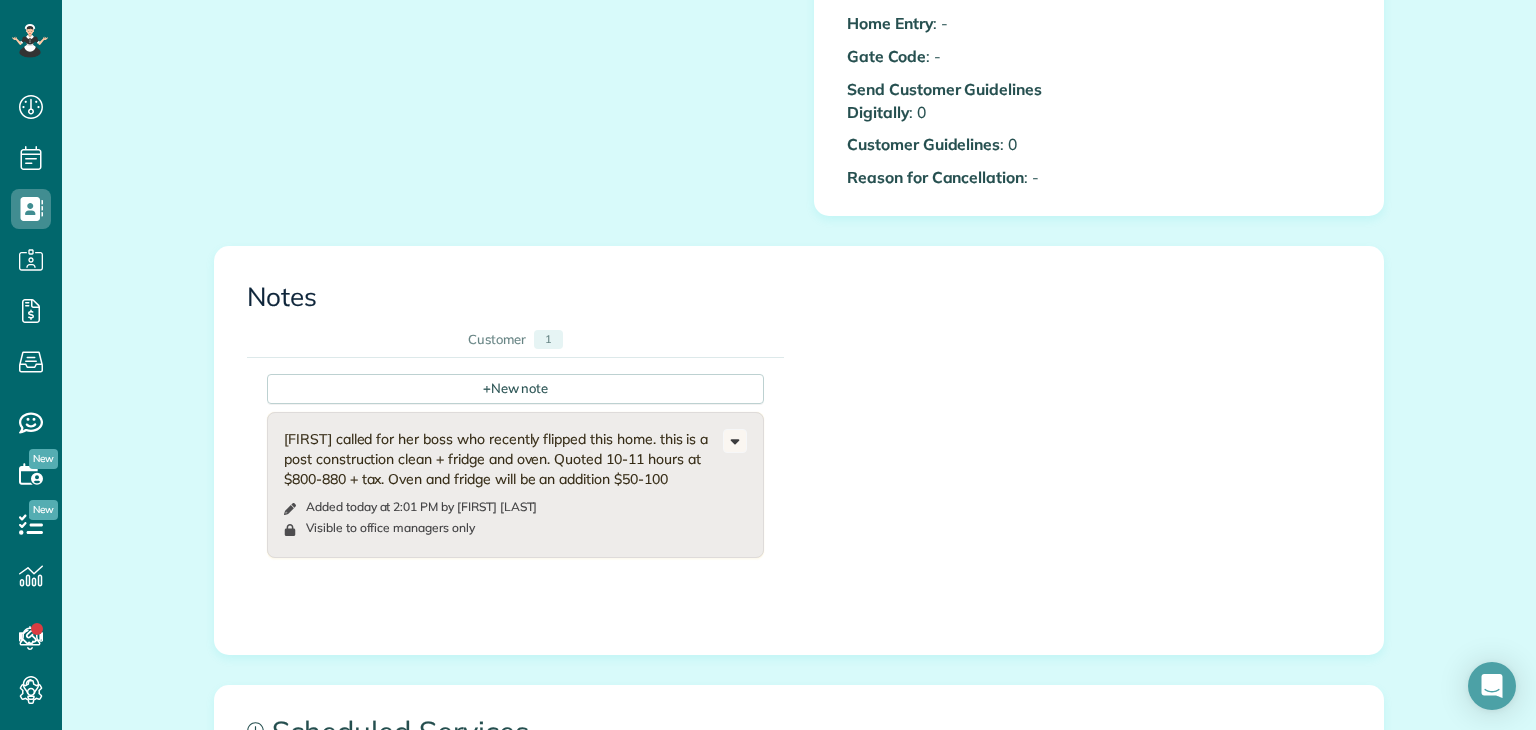 click on "+  New note
Sara called for her boss who recently flipped this home. this is a post construction clean + fridge and oven. Quoted 10-11 hours at $800-880 + tax. Oven and fridge will be an addition $50-100
Added today at  2:01 PM by Lisa Ciao
Visible to office managers only
Change to visible by everyone
Edit note
Delete note" at bounding box center (784, 473) 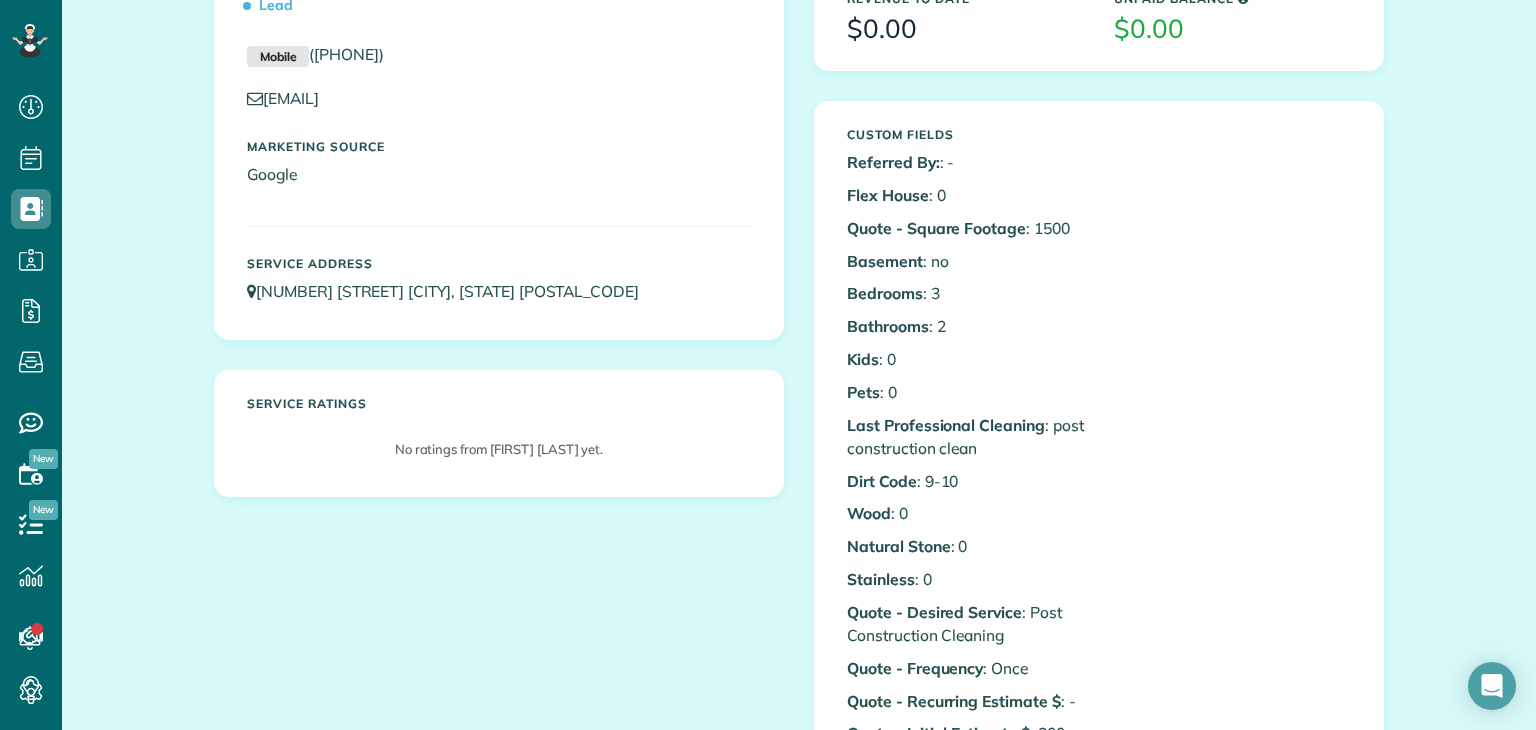 scroll, scrollTop: 0, scrollLeft: 0, axis: both 